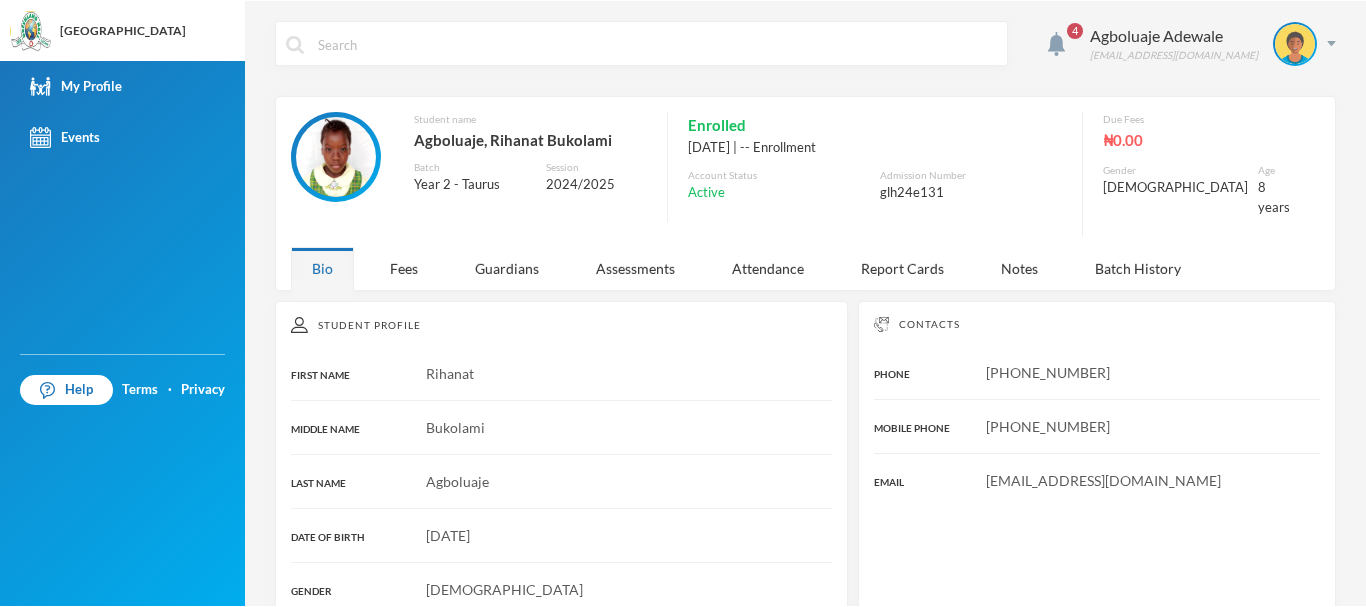 scroll, scrollTop: 0, scrollLeft: 0, axis: both 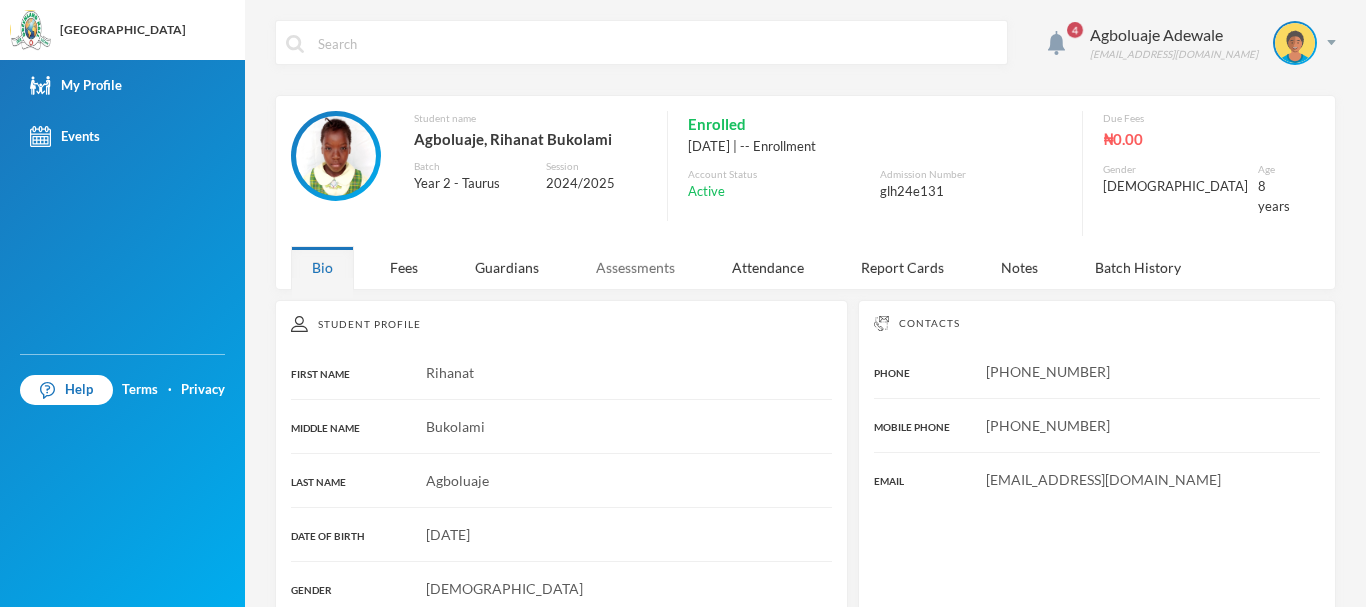 click on "Assessments" at bounding box center [635, 267] 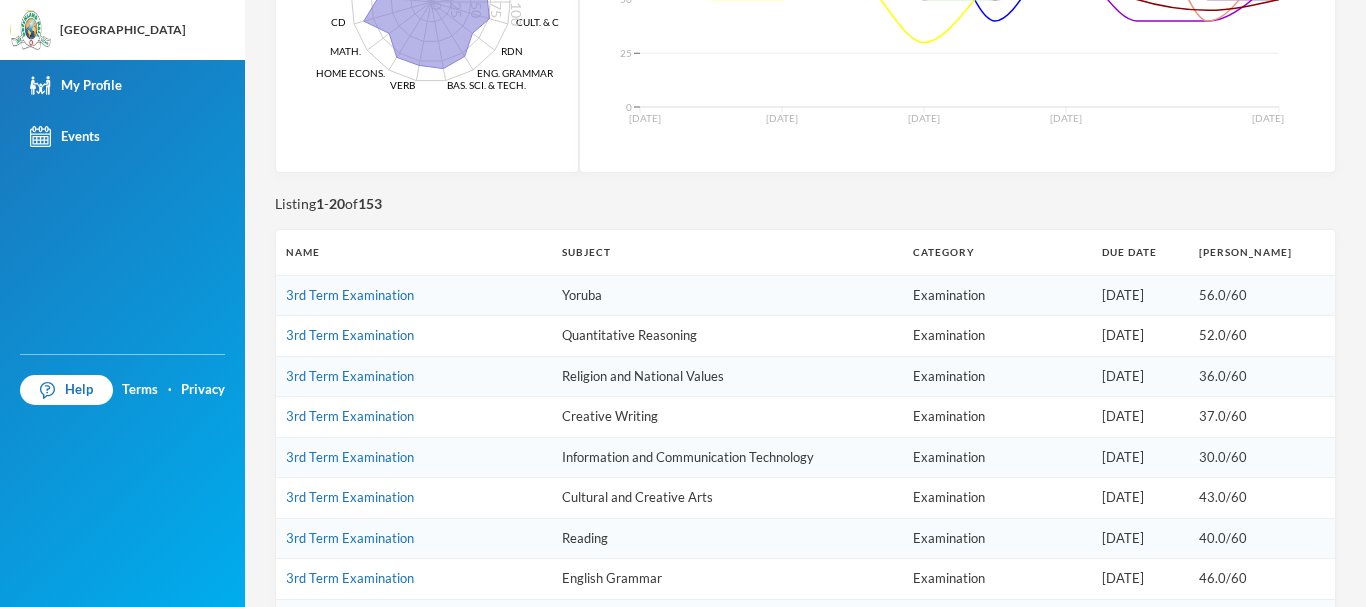 scroll, scrollTop: 609, scrollLeft: 0, axis: vertical 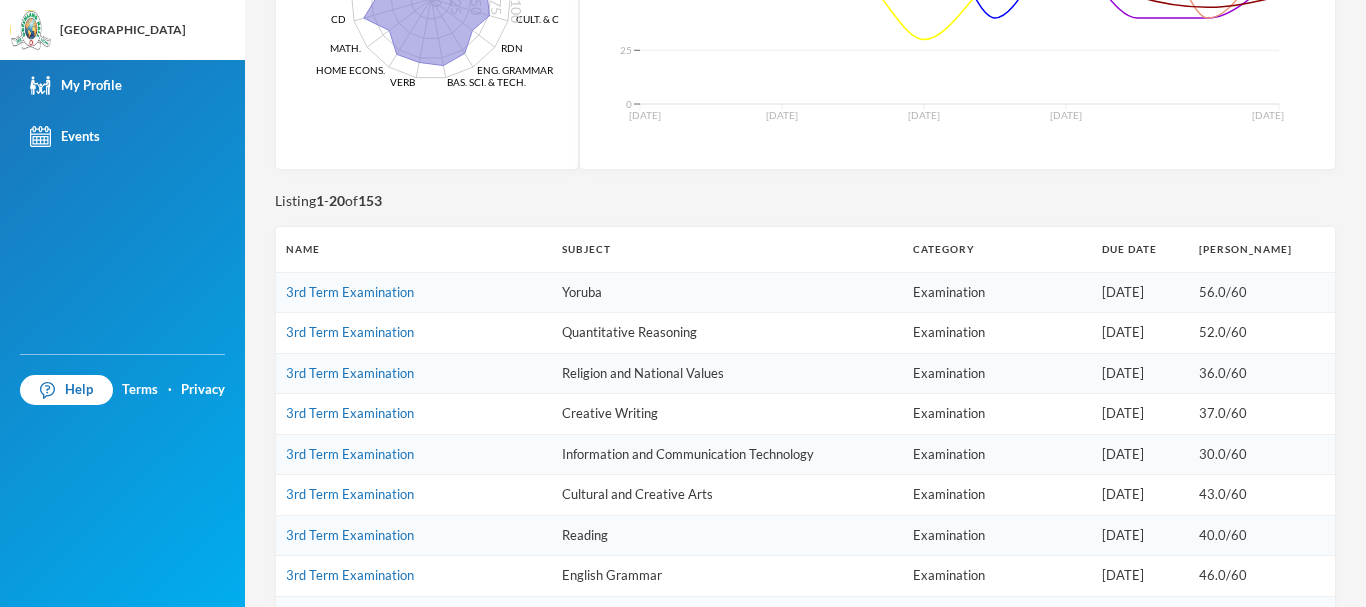 click on "4 Agboluaje Adewale [EMAIL_ADDRESS][DOMAIN_NAME] Student name Agboluaje, Rihanat Bukolami Batch Year 2 - Taurus Session 2024/2025 Enrolled [DATE]  |   -- Enrollment Account Status Active Admission Number glh24e131 Due Fees ₦0.00 Gender [DEMOGRAPHIC_DATA] Age [DEMOGRAPHIC_DATA] years Bio Fees Guardians Assessments Attendance Report Cards Notes Batch History Academic Session Select Session All 1st Term 2nd Term 3rd Term Performance Radar YRB QTR. RNV CREATIVE WRI. ICT CULT. & CREAT. ARTS RDN ENG. [GEOGRAPHIC_DATA]. SCI. & TECH. VERB HOME ECONS. MATH. CD FRCH MUSIC SPELLING Hand Writing 0 25 50 75 100 Performance Trend [DATE] [DATE] [DATE] [DATE] [DATE] 0 25 50 75 100 Loading... Listing  1  -  20  of  153 Name Subject Category Due Date Mark Given 3rd Term Examination Yoruba Examination [DATE] 56.0/60 3rd Term Examination Quantitative Reasoning Examination [DATE] 52.0/60 3rd Term Examination Religion and National Values Examination [DATE] 36.0/60 3rd Term Examination Creative Writing Examination" at bounding box center (805, 303) 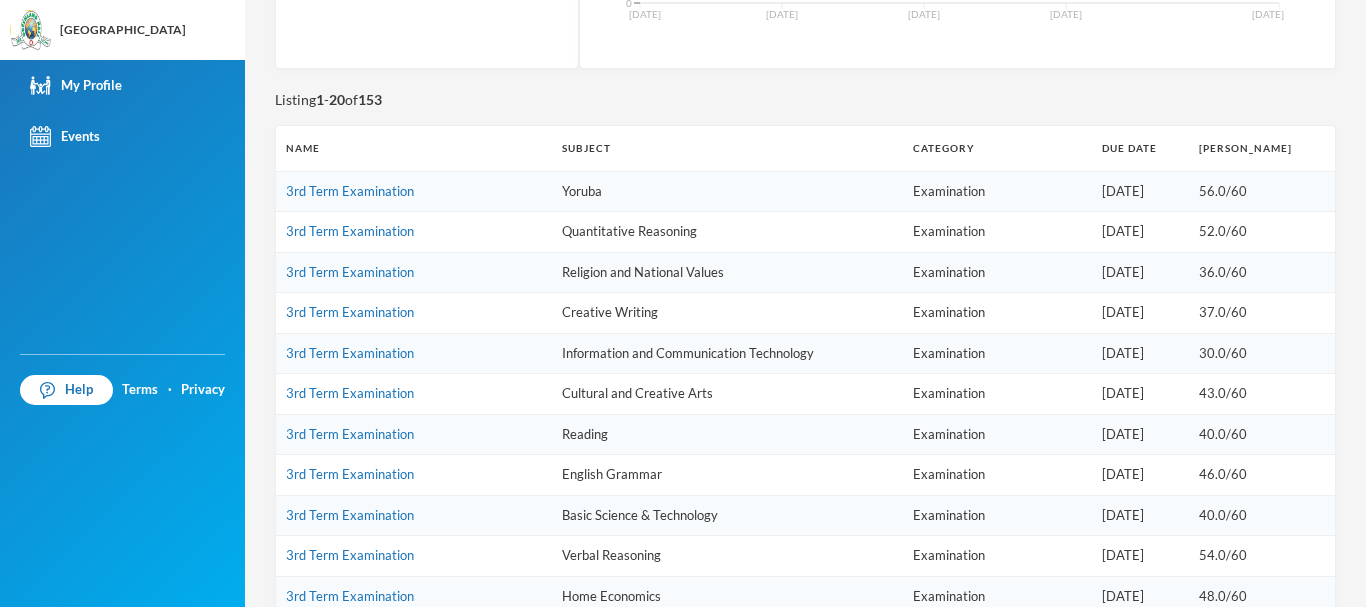 scroll, scrollTop: 723, scrollLeft: 0, axis: vertical 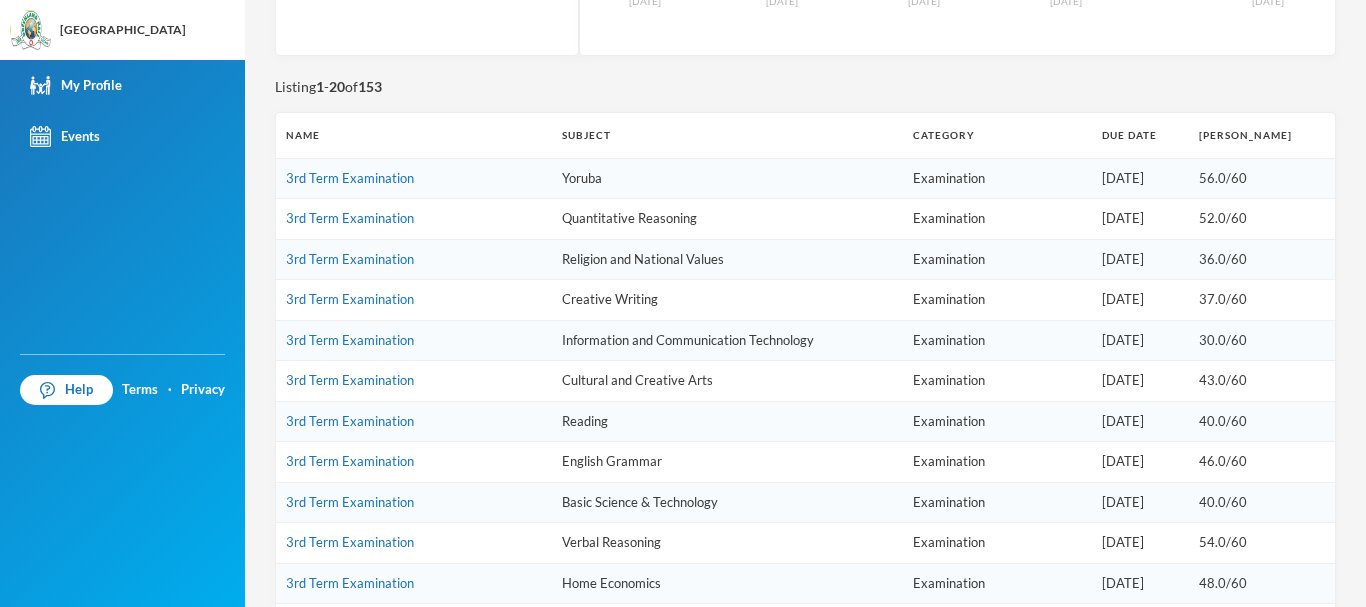 click on "30.0/60" at bounding box center [1262, 340] 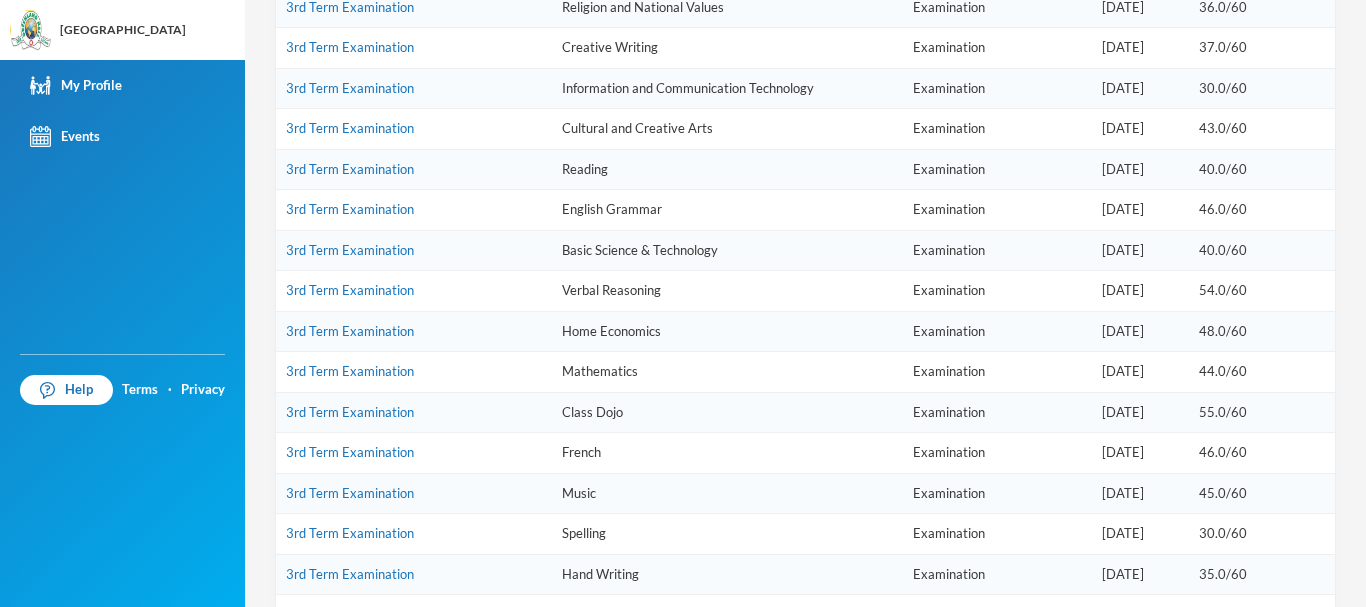 scroll, scrollTop: 982, scrollLeft: 0, axis: vertical 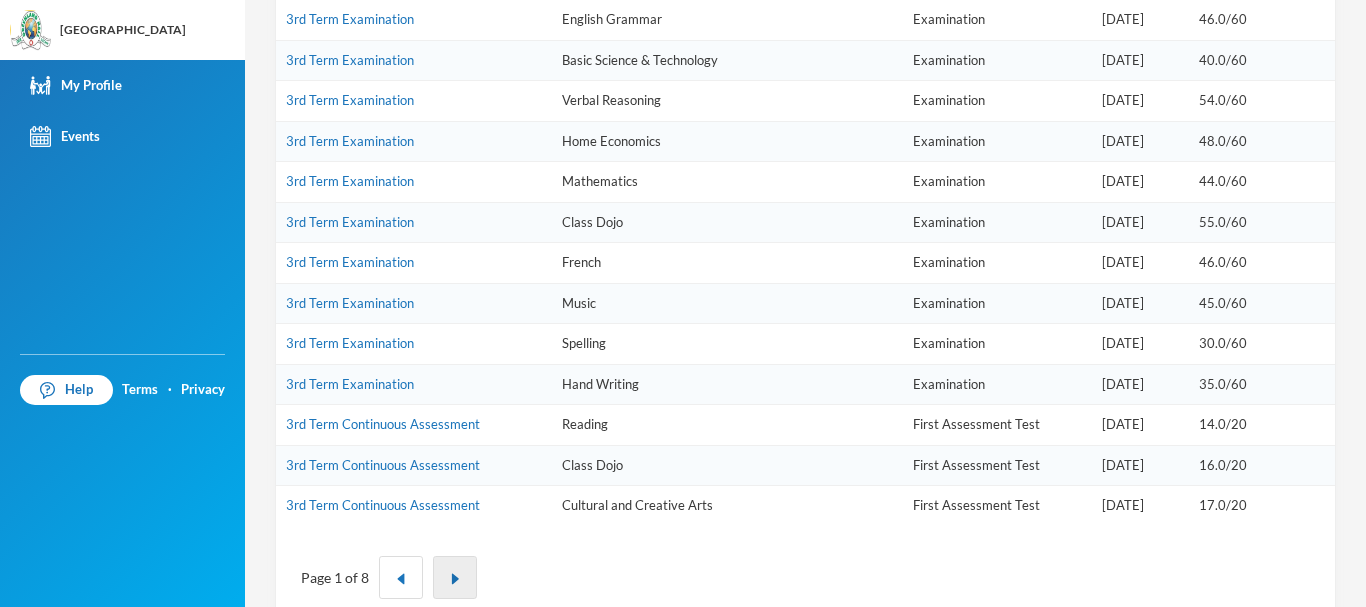 click at bounding box center [455, 579] 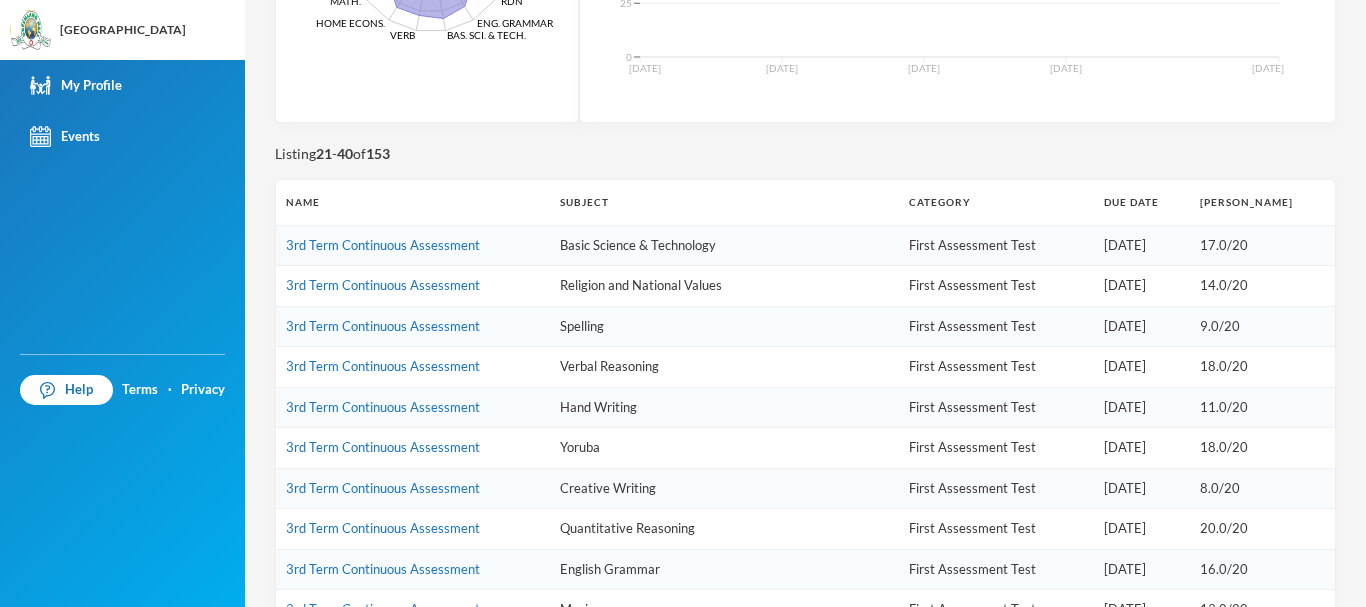 scroll, scrollTop: 675, scrollLeft: 0, axis: vertical 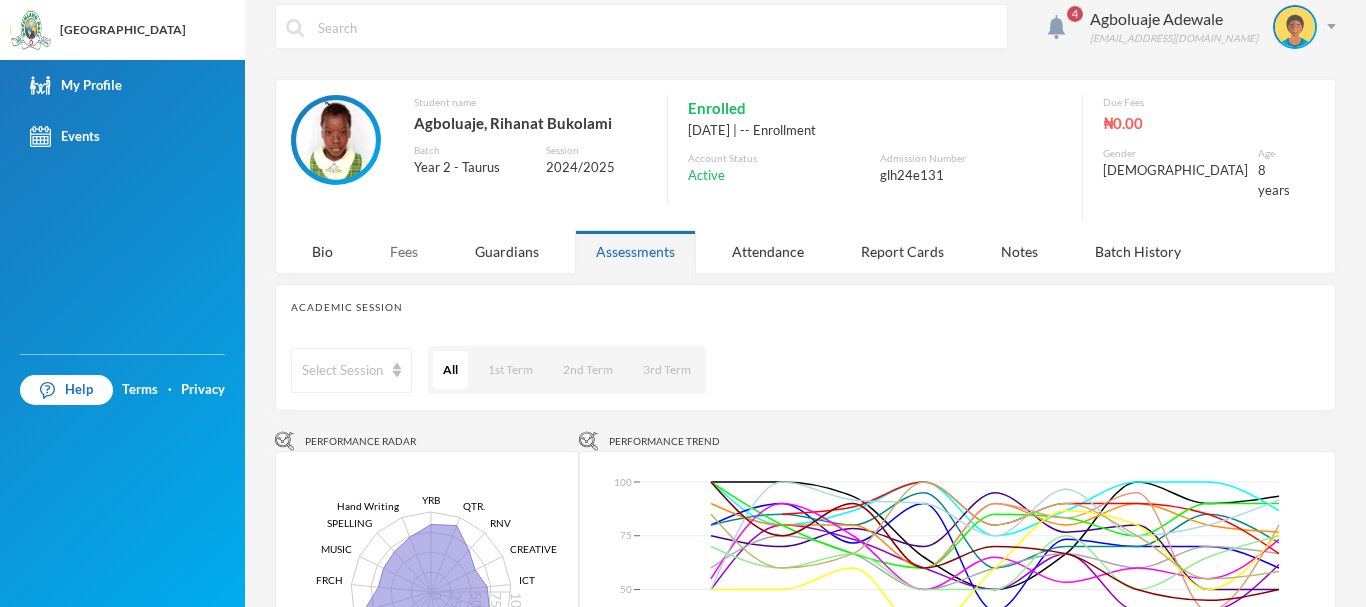 click on "Fees" at bounding box center [404, 251] 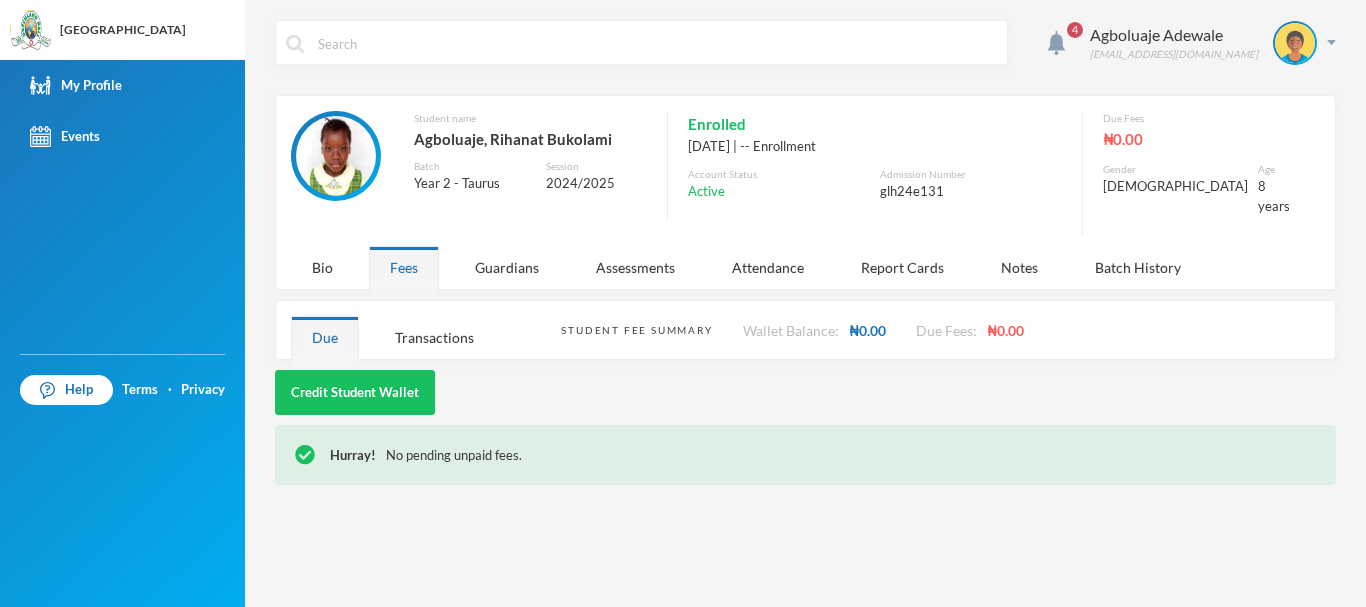 scroll, scrollTop: 0, scrollLeft: 0, axis: both 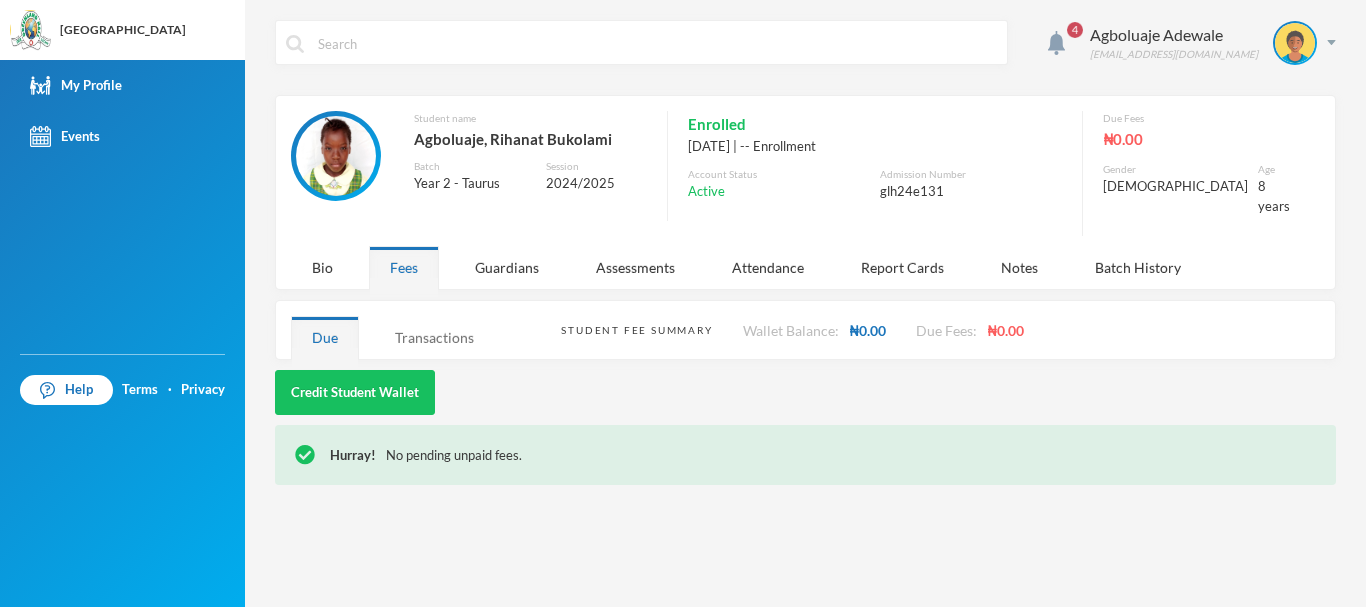 click on "Transactions" at bounding box center [434, 337] 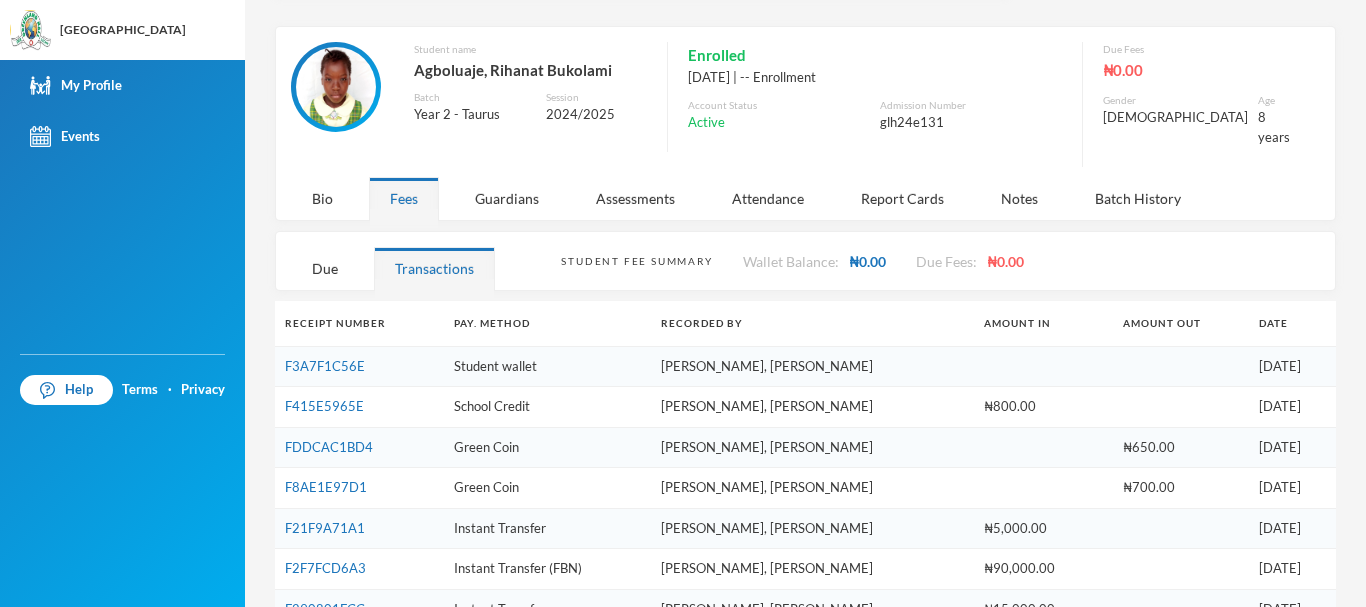 scroll, scrollTop: 112, scrollLeft: 0, axis: vertical 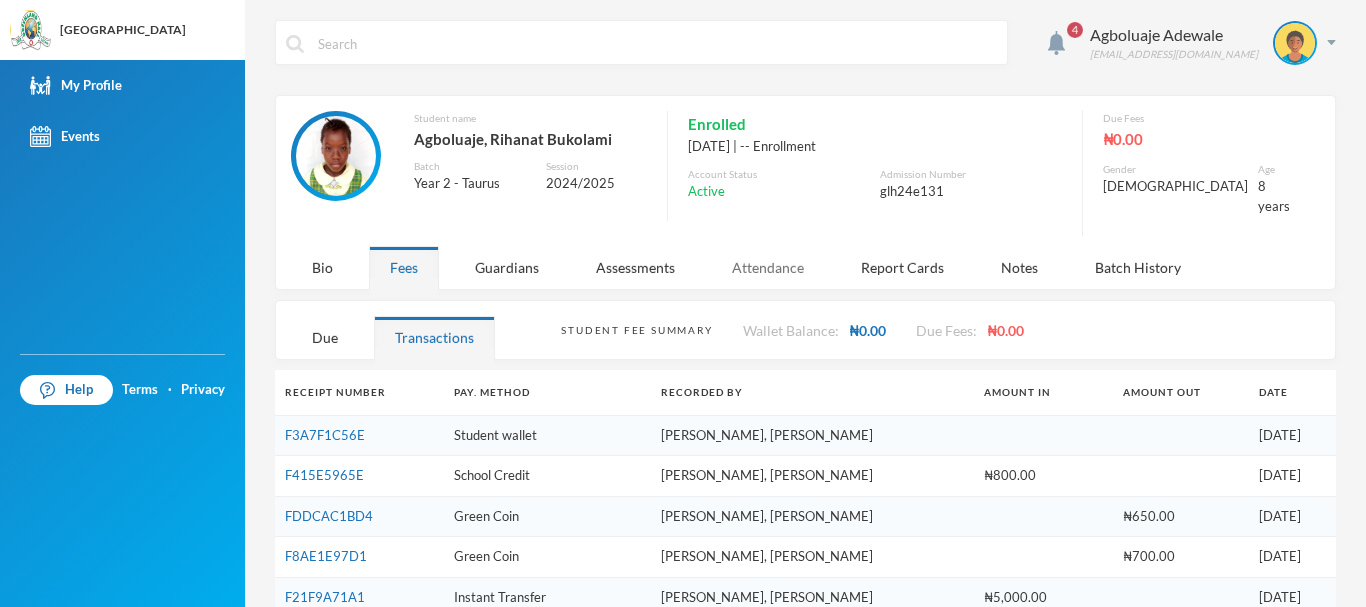 click on "Attendance" at bounding box center (768, 267) 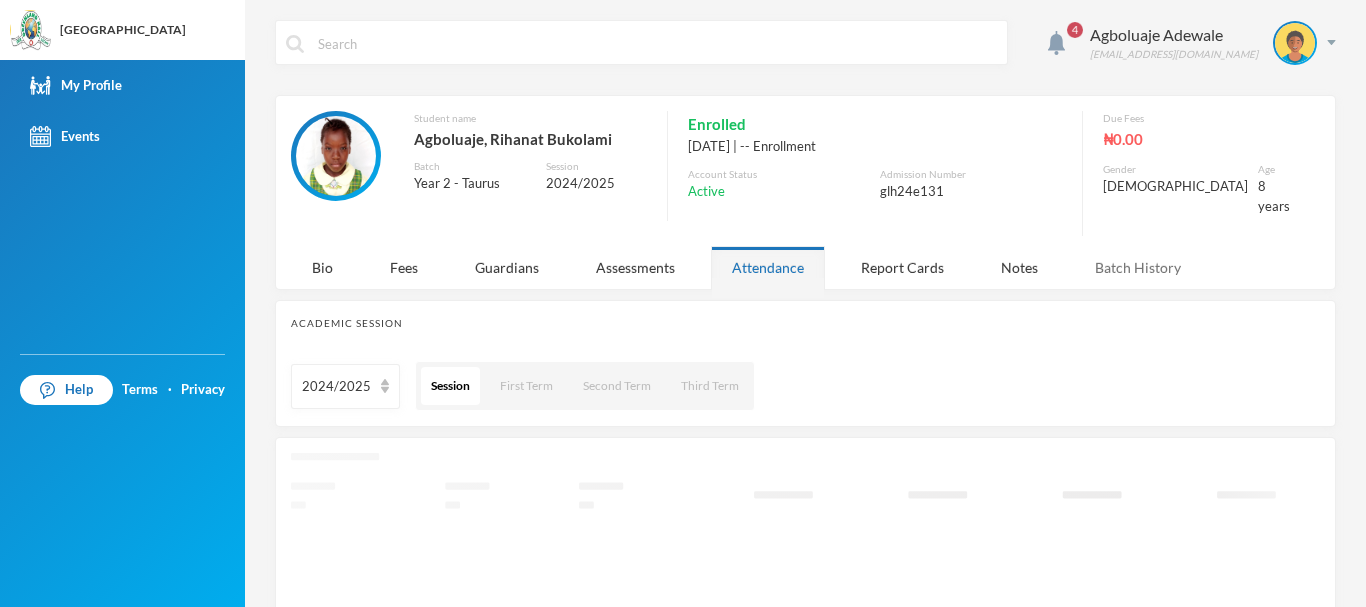click on "Batch History" at bounding box center [1138, 267] 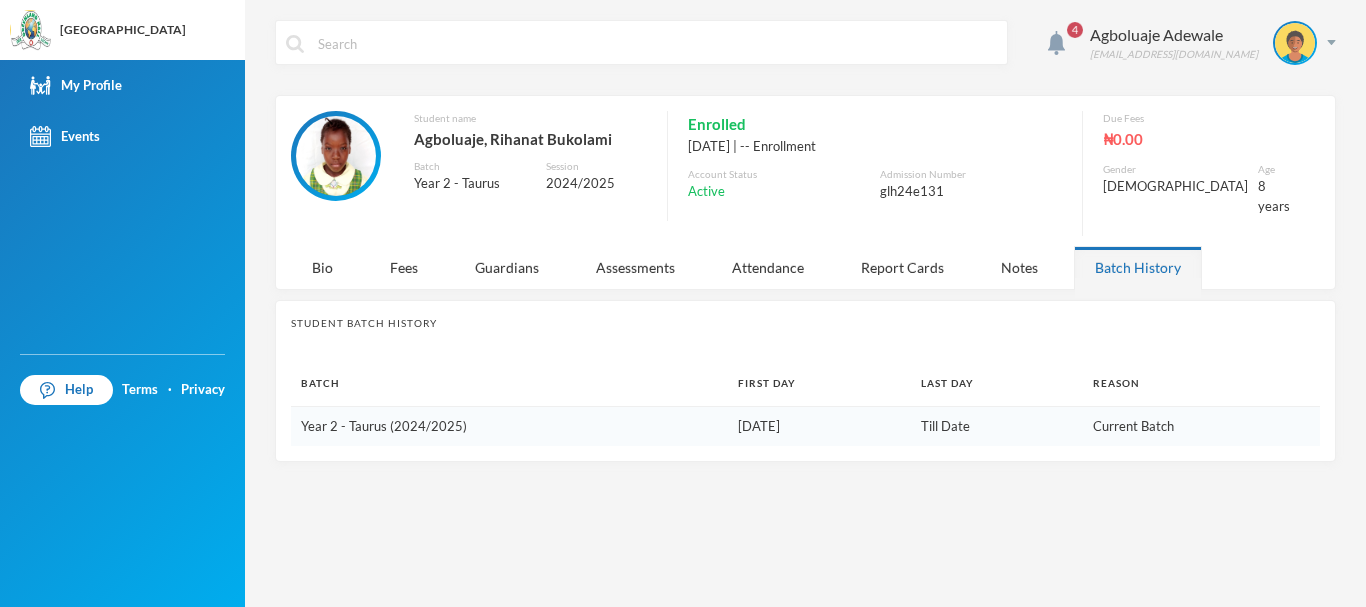 click on "4" at bounding box center (1075, 30) 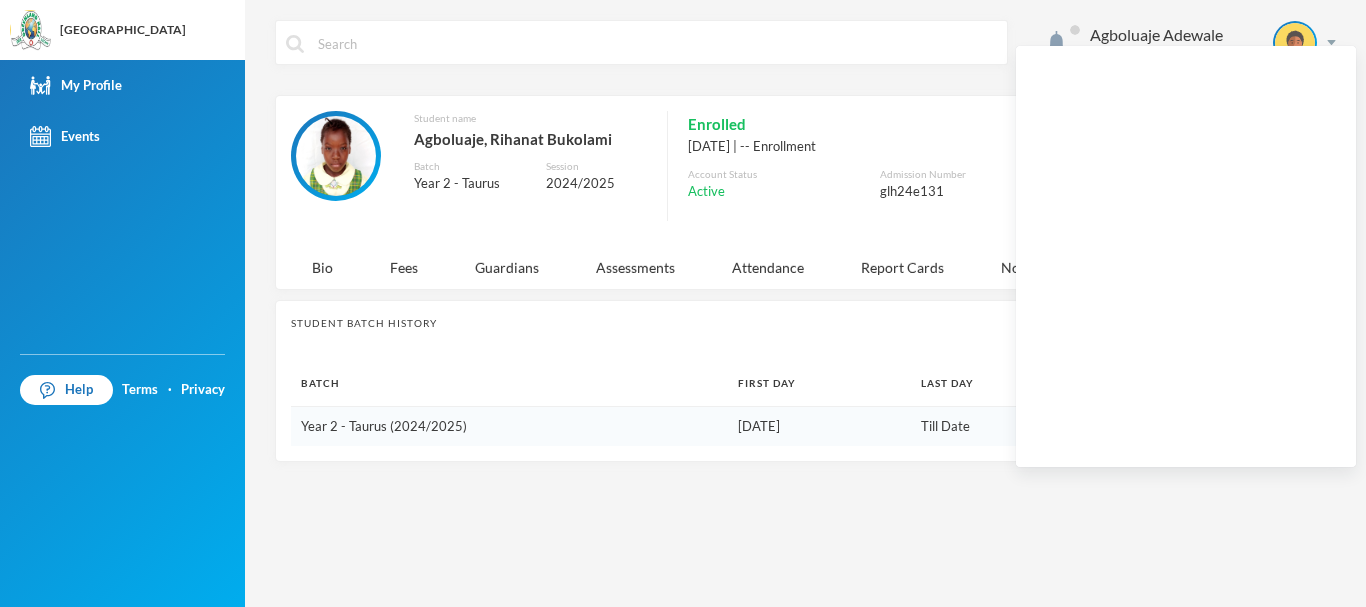 click on "Agboluaje Adewale [EMAIL_ADDRESS][DOMAIN_NAME]" at bounding box center (805, 57) 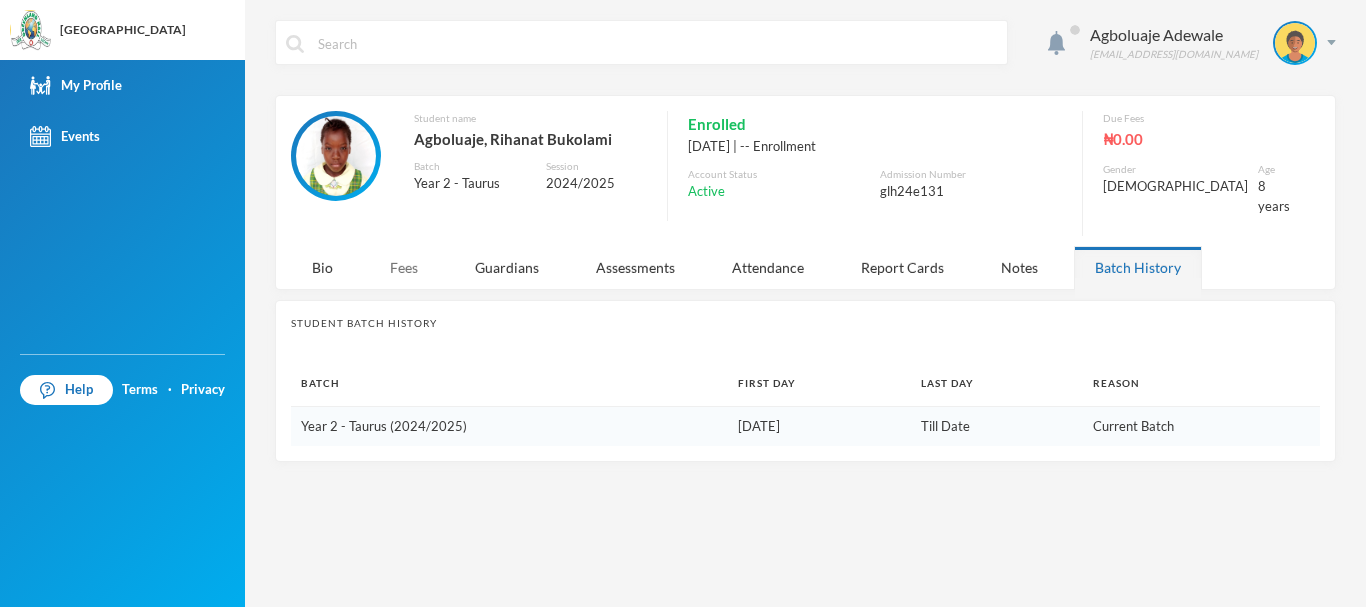 click on "Fees" at bounding box center [404, 267] 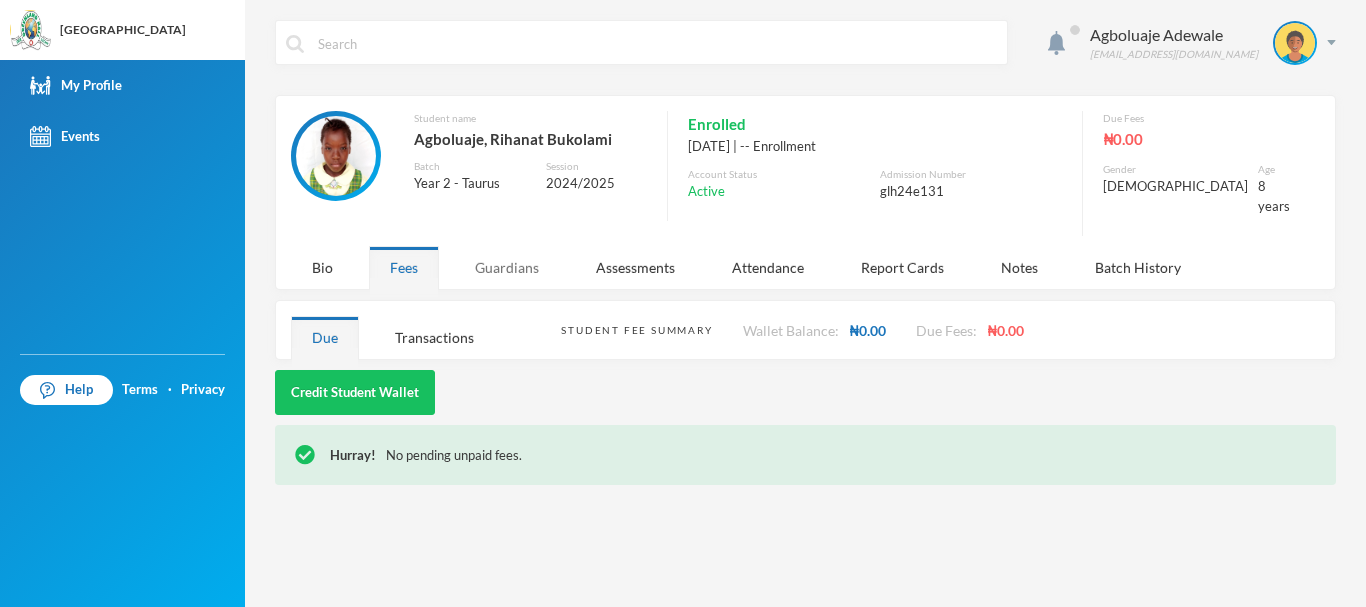 click on "Guardians" at bounding box center (507, 267) 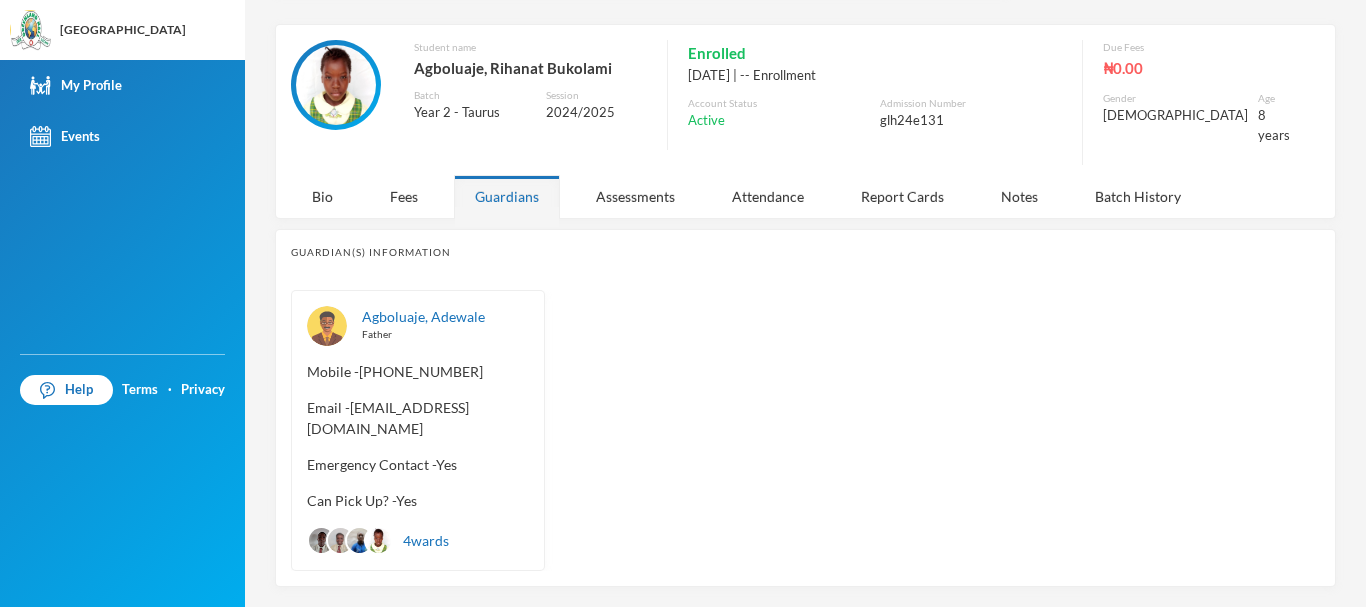scroll, scrollTop: 83, scrollLeft: 0, axis: vertical 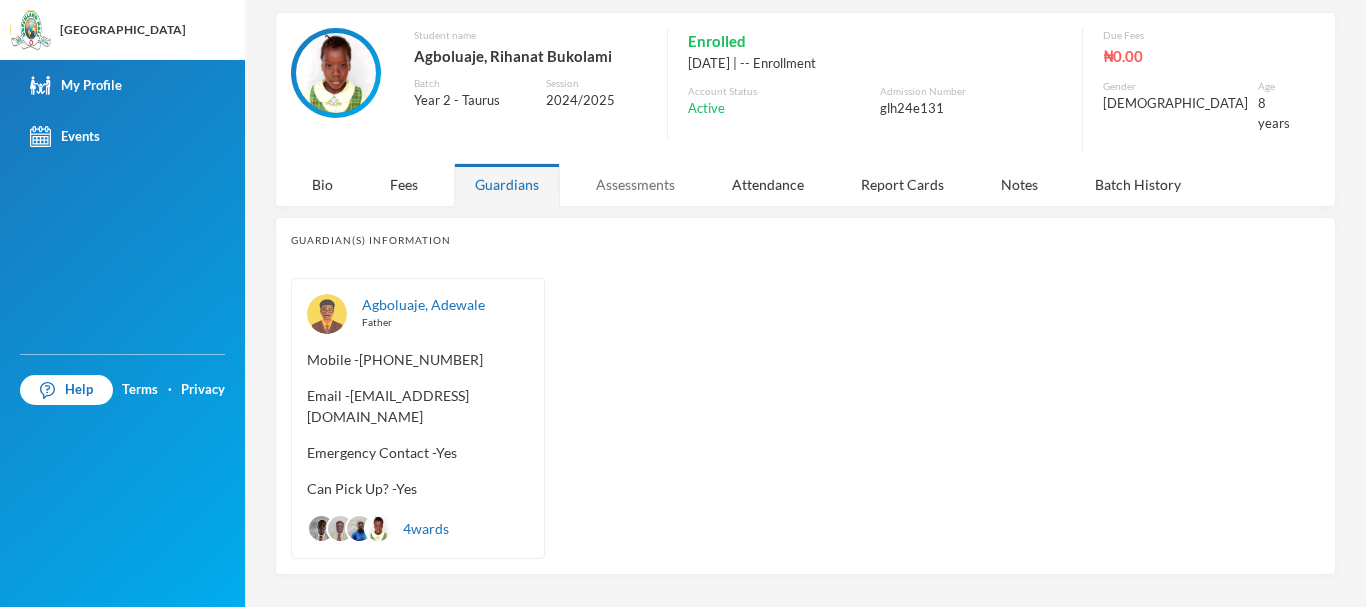 click on "Assessments" at bounding box center [635, 184] 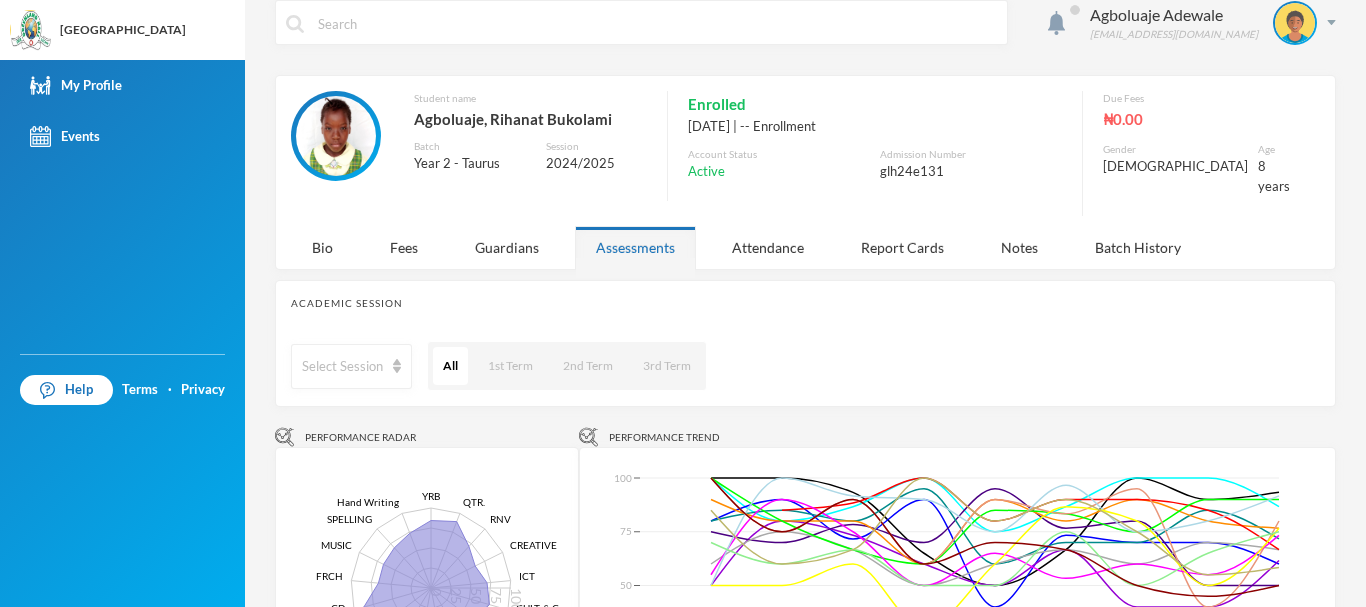 scroll, scrollTop: 0, scrollLeft: 0, axis: both 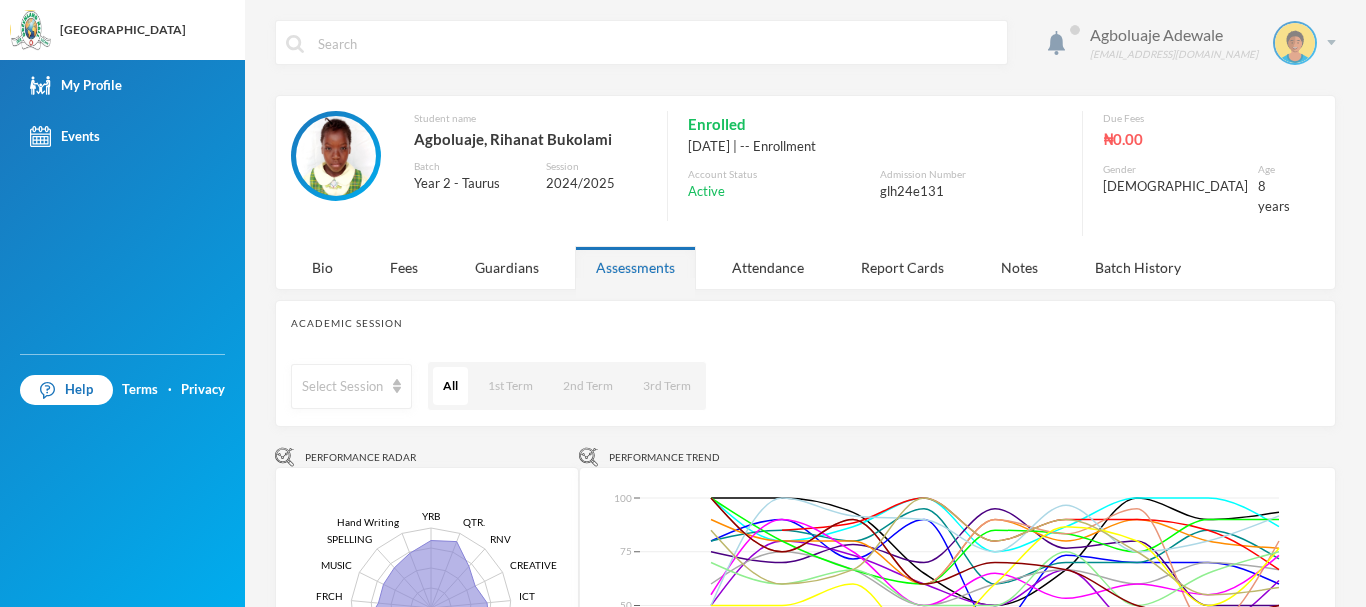 click at bounding box center (1331, 42) 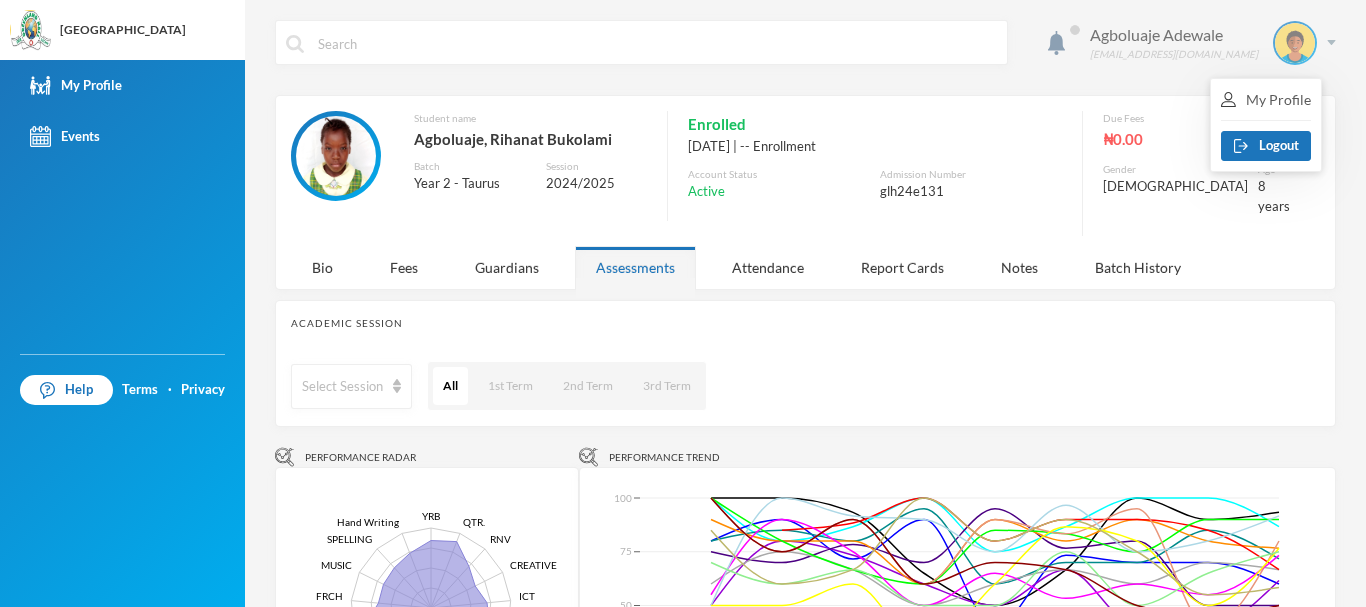 click at bounding box center (1331, 42) 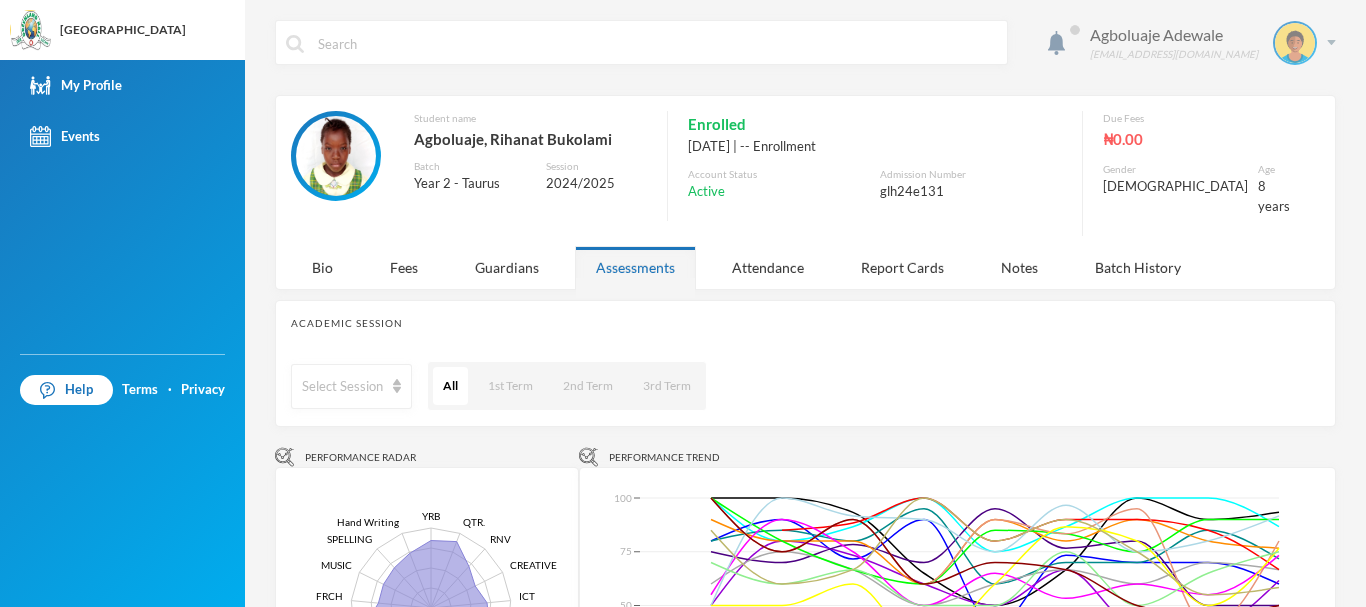 click on "Agboluaje Adewale" at bounding box center [1174, 35] 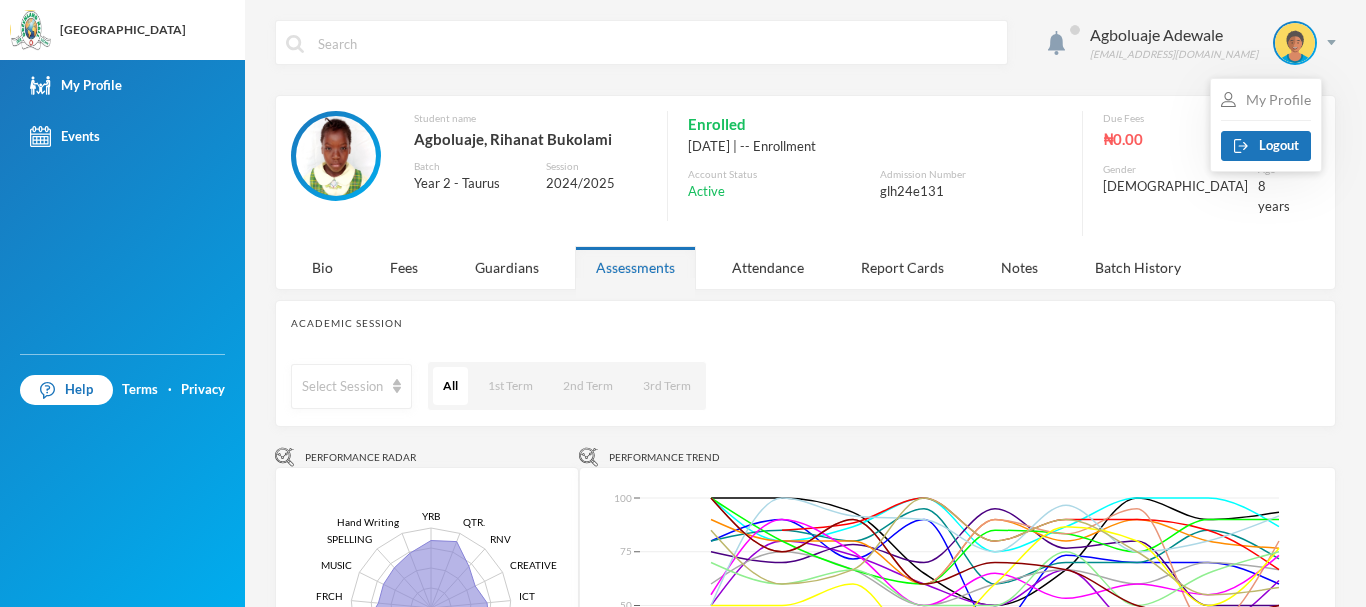 click on "My Profile" at bounding box center [1266, 99] 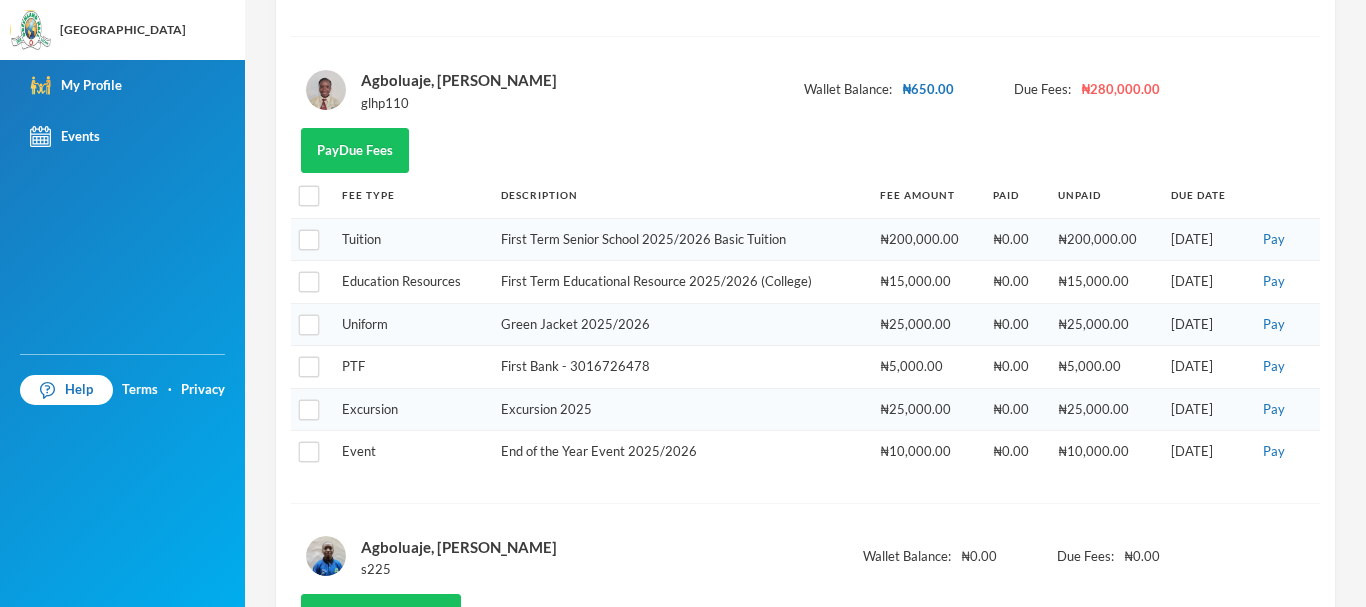 scroll, scrollTop: 518, scrollLeft: 0, axis: vertical 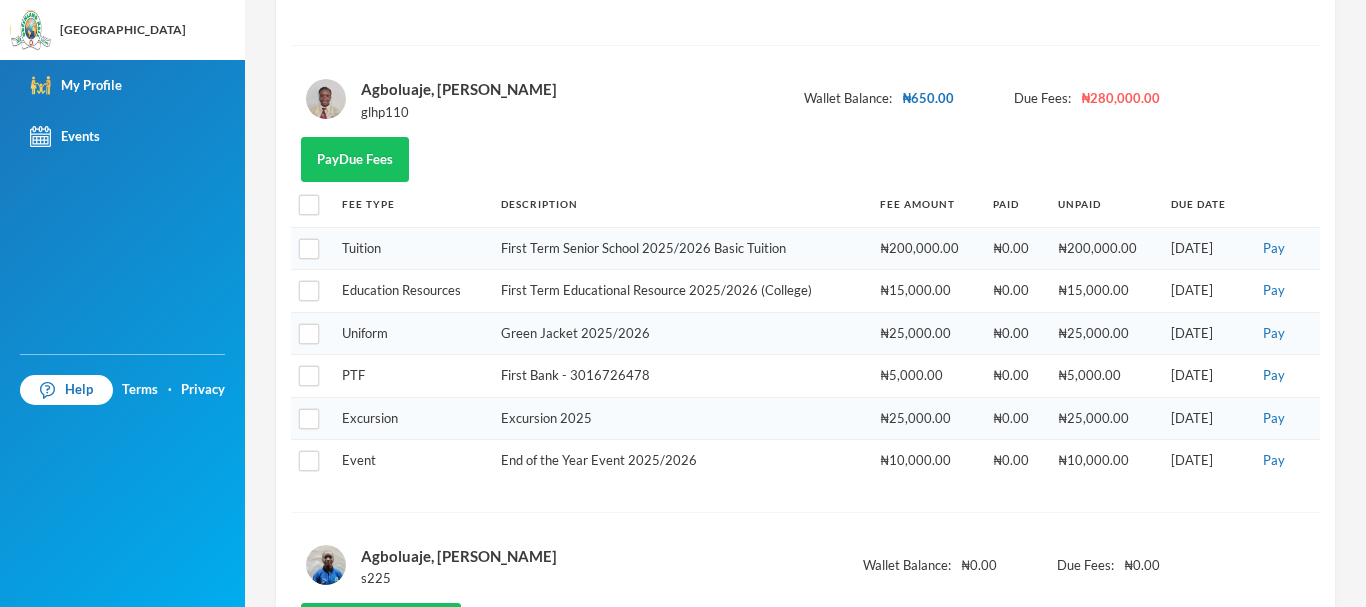click at bounding box center [326, 99] 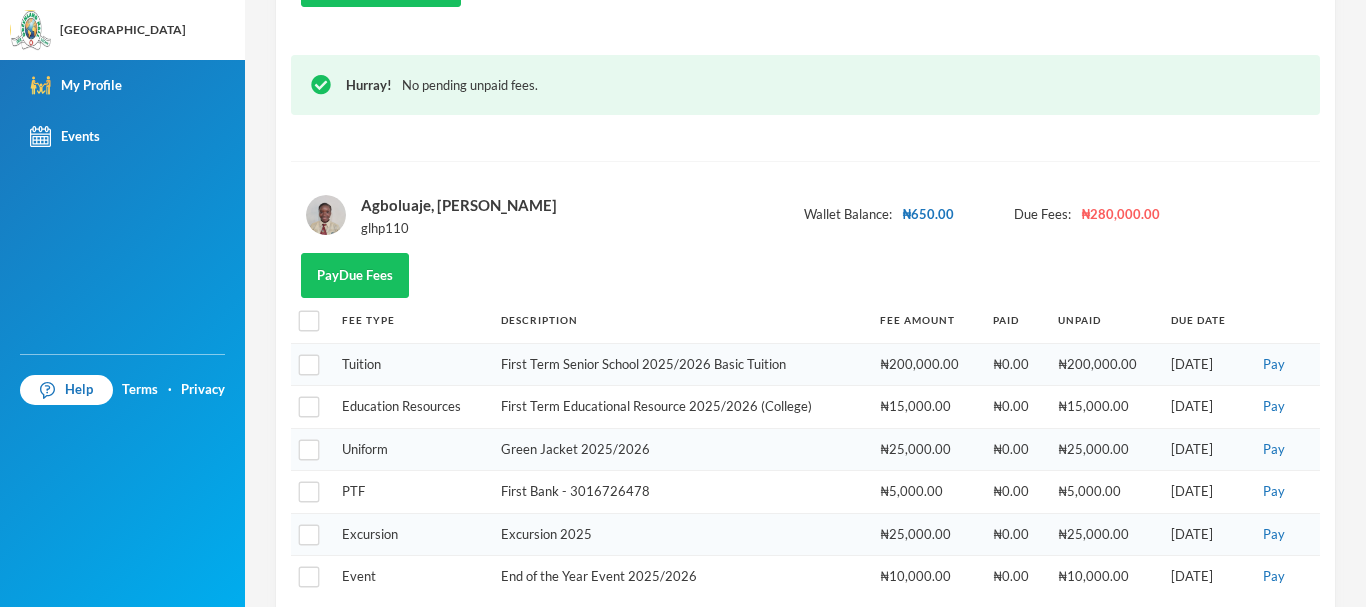 scroll, scrollTop: 430, scrollLeft: 0, axis: vertical 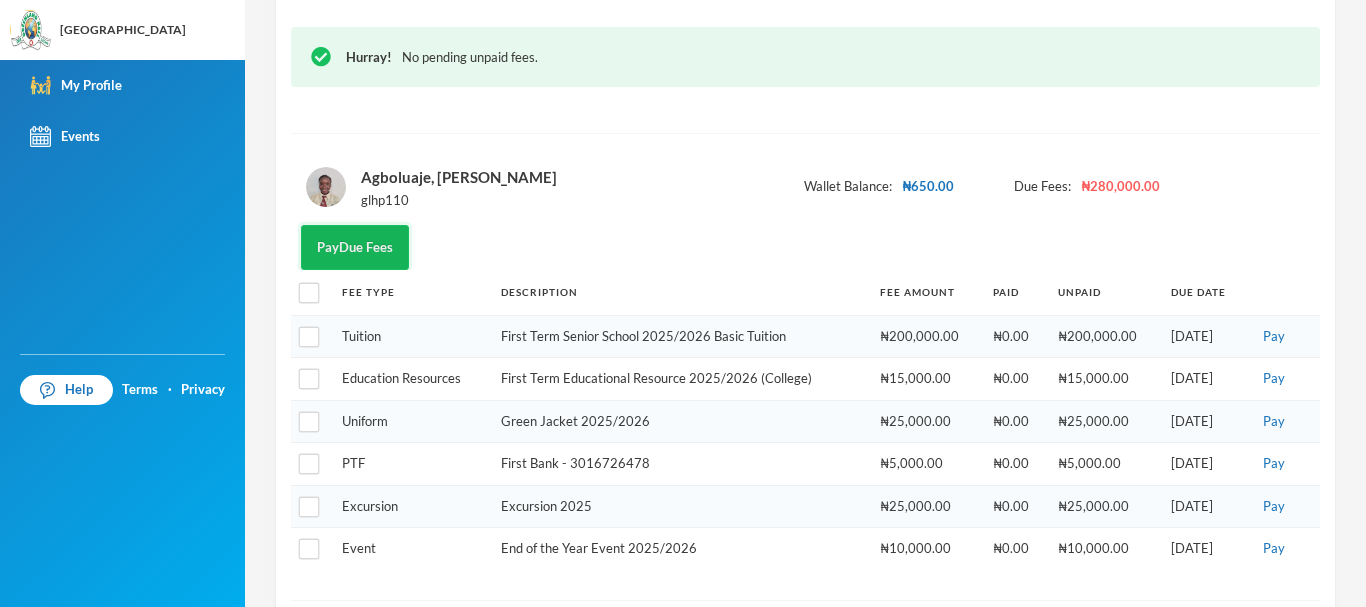 click on "Pay  Due Fees" at bounding box center (355, 247) 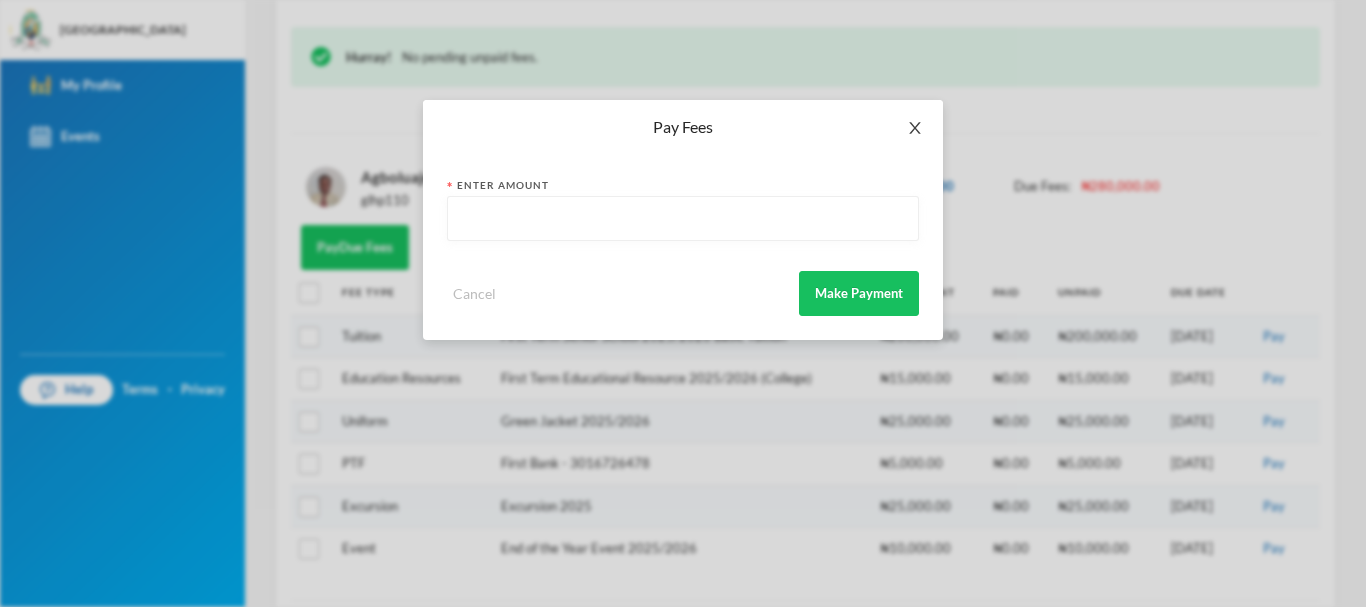 click 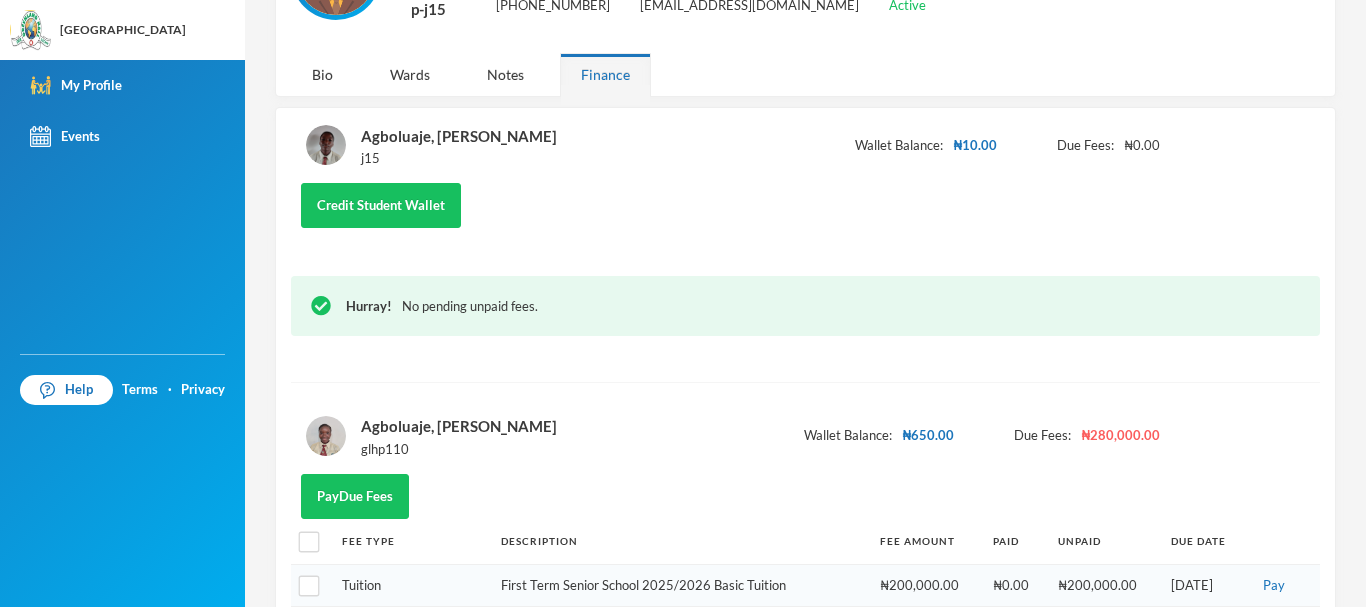 scroll, scrollTop: 168, scrollLeft: 0, axis: vertical 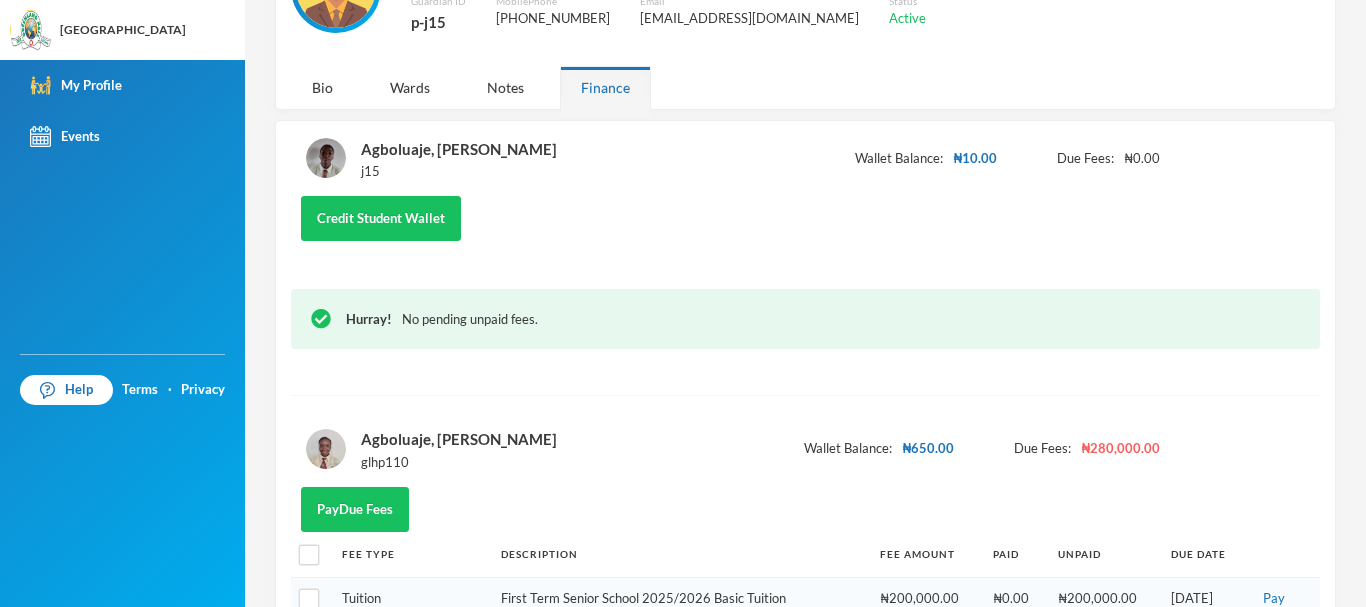 drag, startPoint x: 412, startPoint y: 448, endPoint x: 372, endPoint y: 428, distance: 44.72136 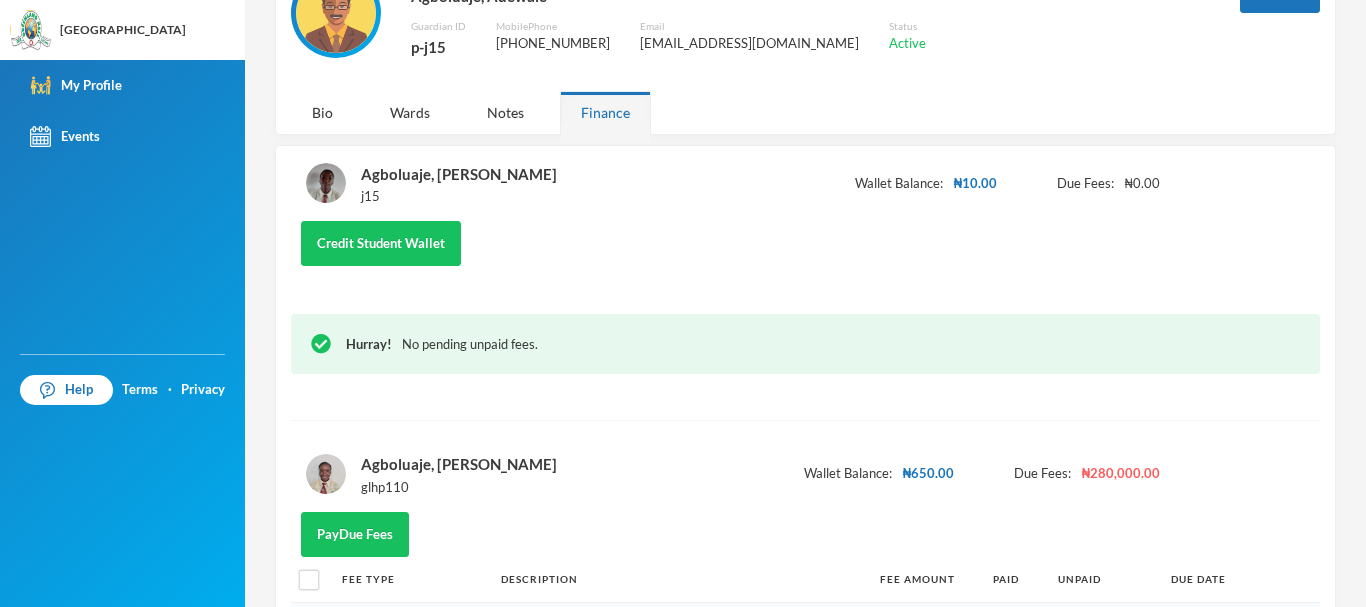 scroll, scrollTop: 293, scrollLeft: 0, axis: vertical 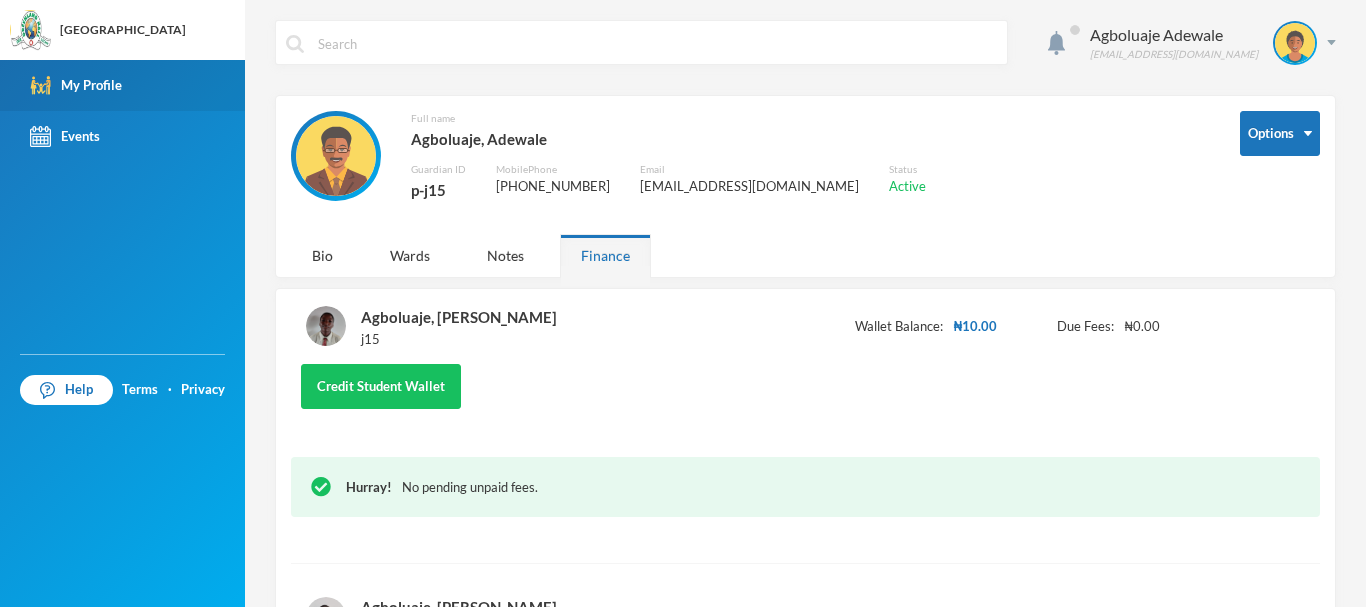click on "My Profile" at bounding box center [76, 85] 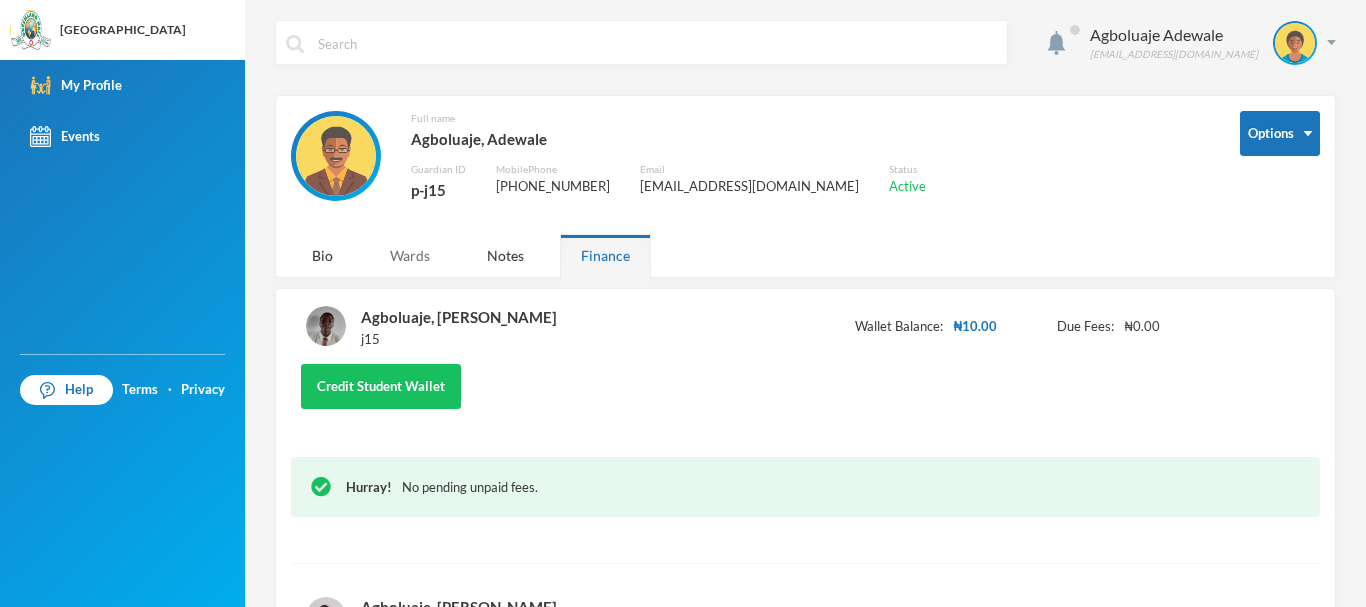 click on "Wards" at bounding box center (410, 255) 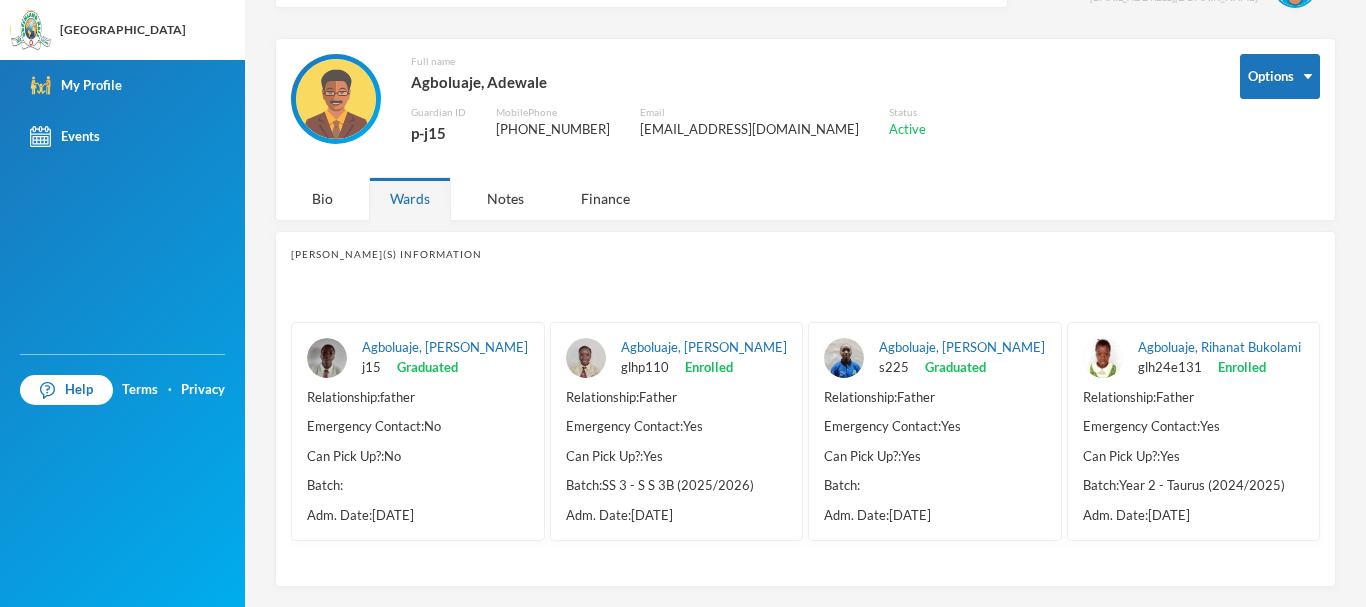 scroll, scrollTop: 76, scrollLeft: 0, axis: vertical 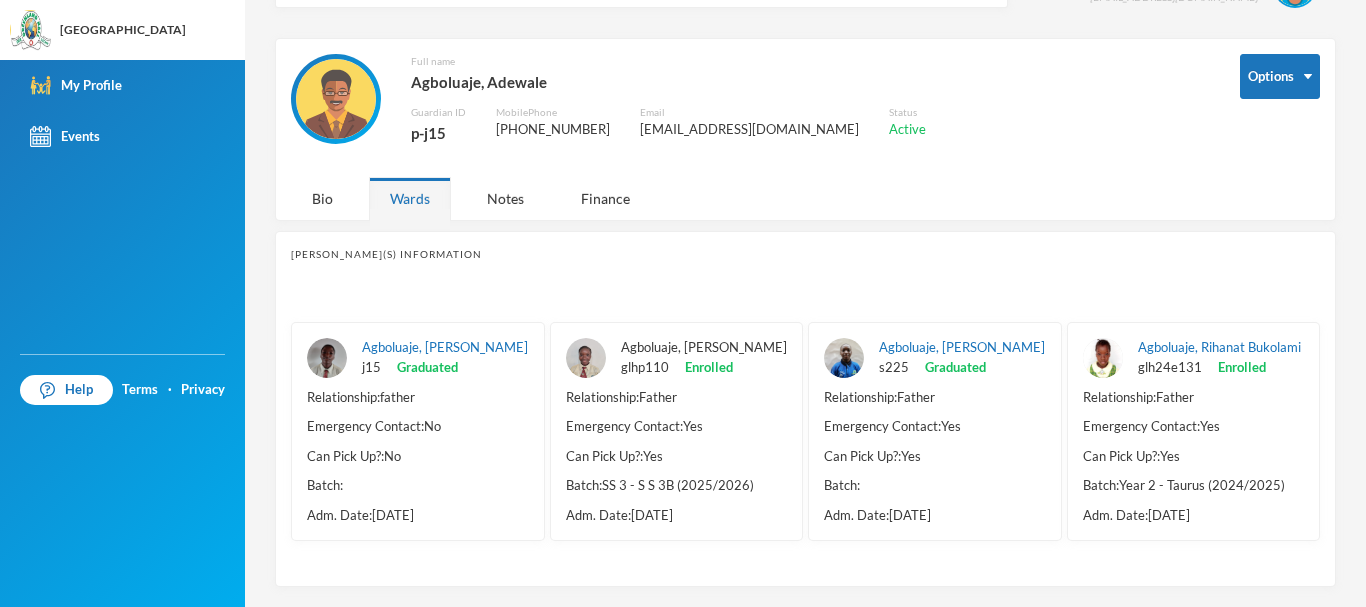 click on "Agboluaje, [PERSON_NAME]" at bounding box center [704, 347] 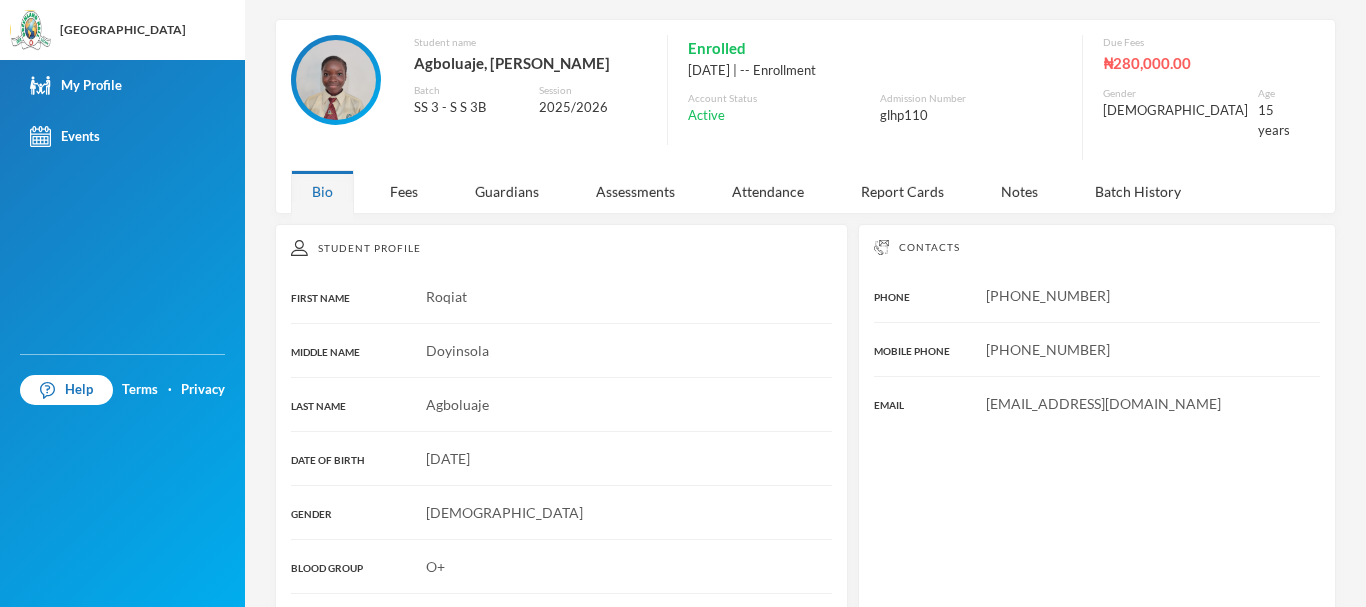 scroll, scrollTop: 0, scrollLeft: 0, axis: both 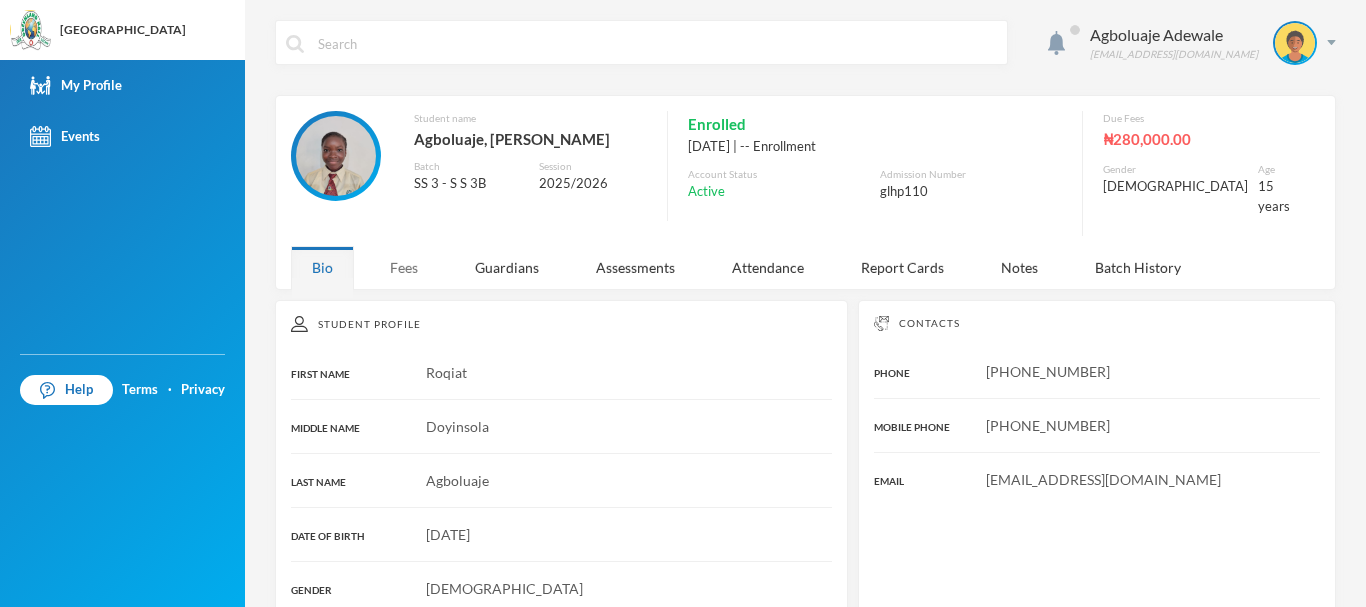 click on "Fees" at bounding box center (404, 267) 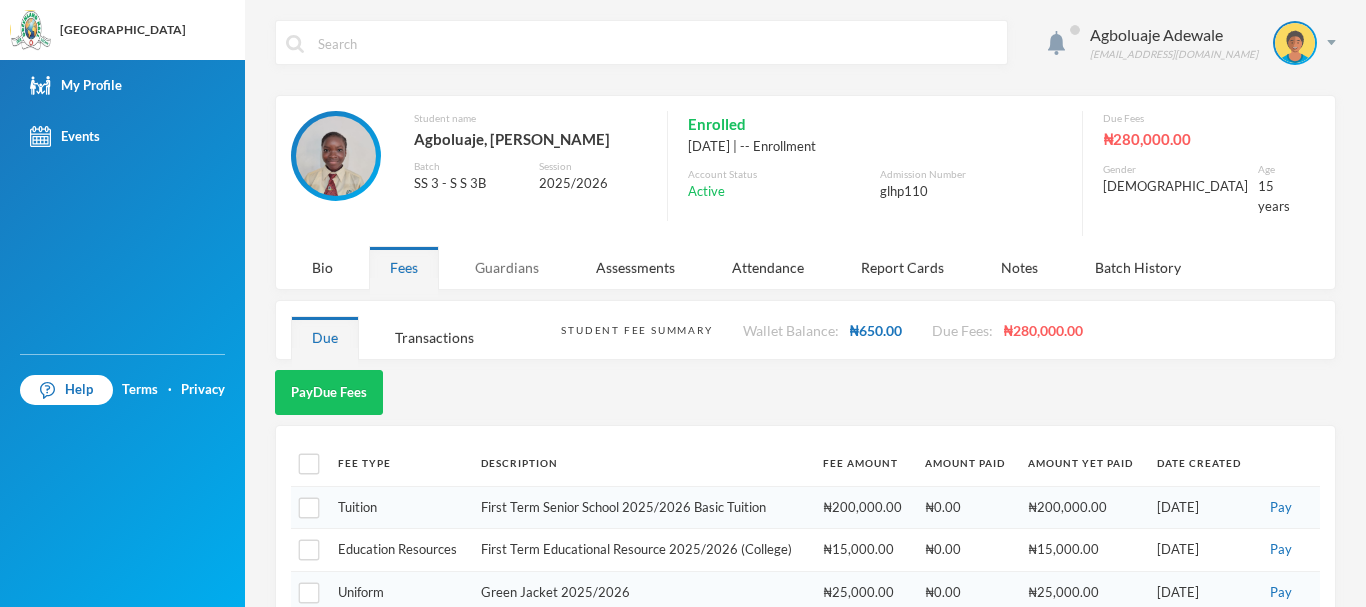 click on "Guardians" at bounding box center [507, 267] 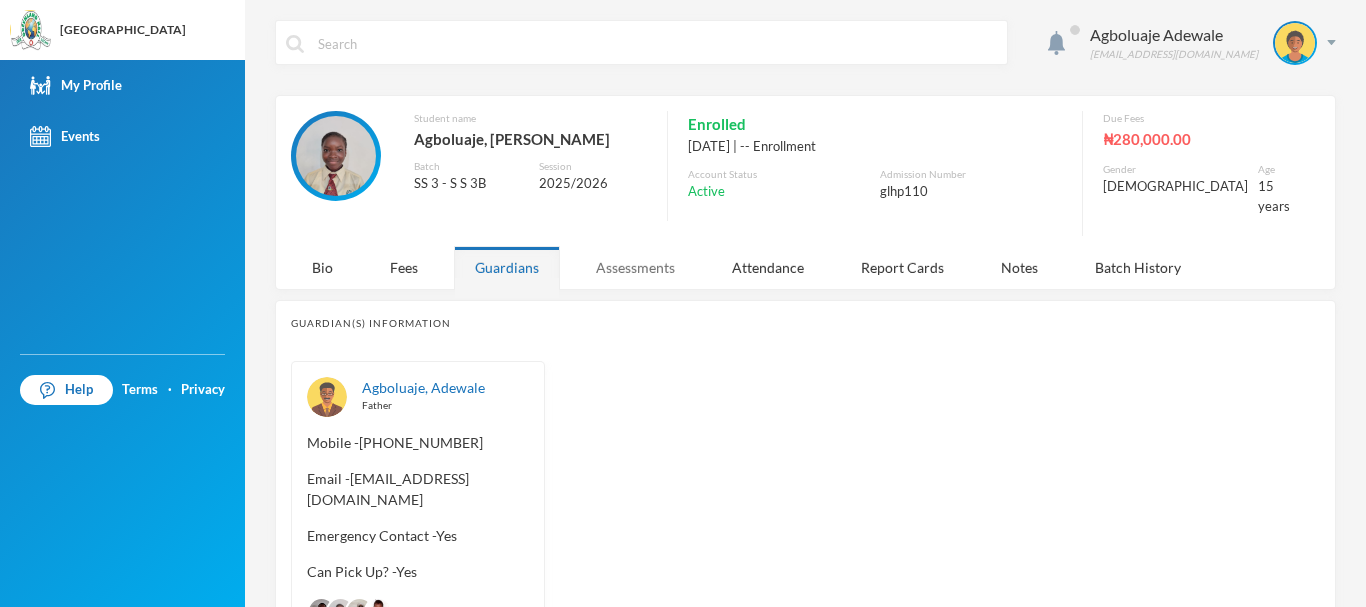 click on "Assessments" at bounding box center [635, 267] 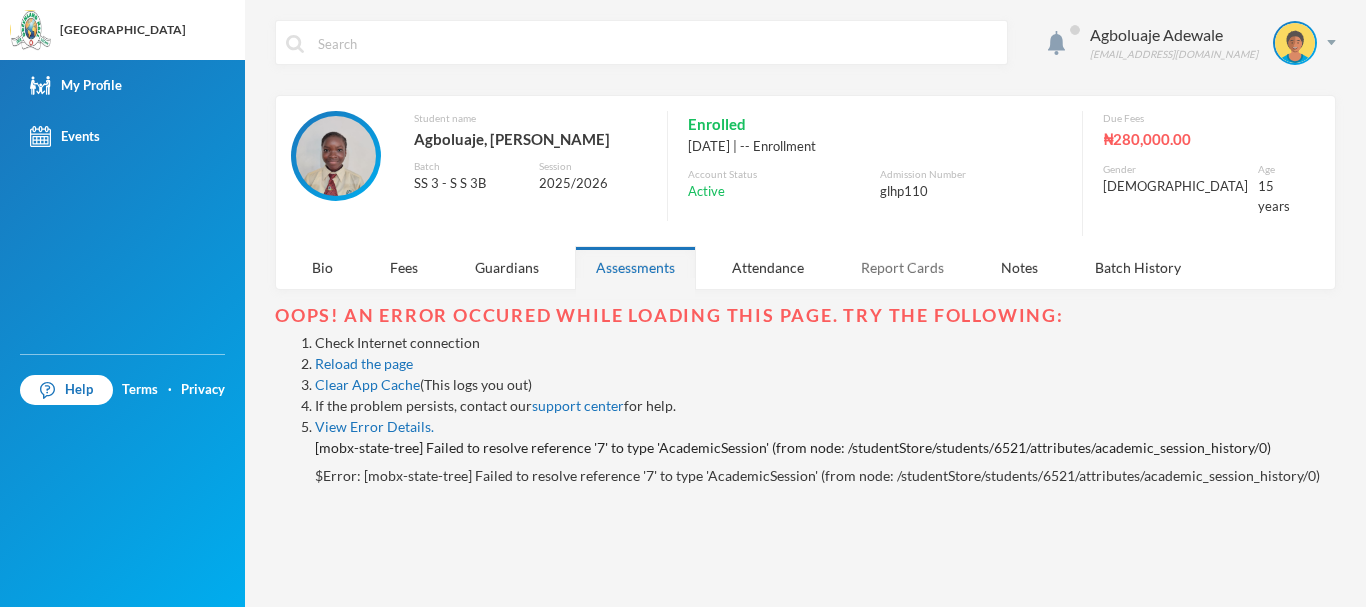 click on "Report Cards" at bounding box center (902, 267) 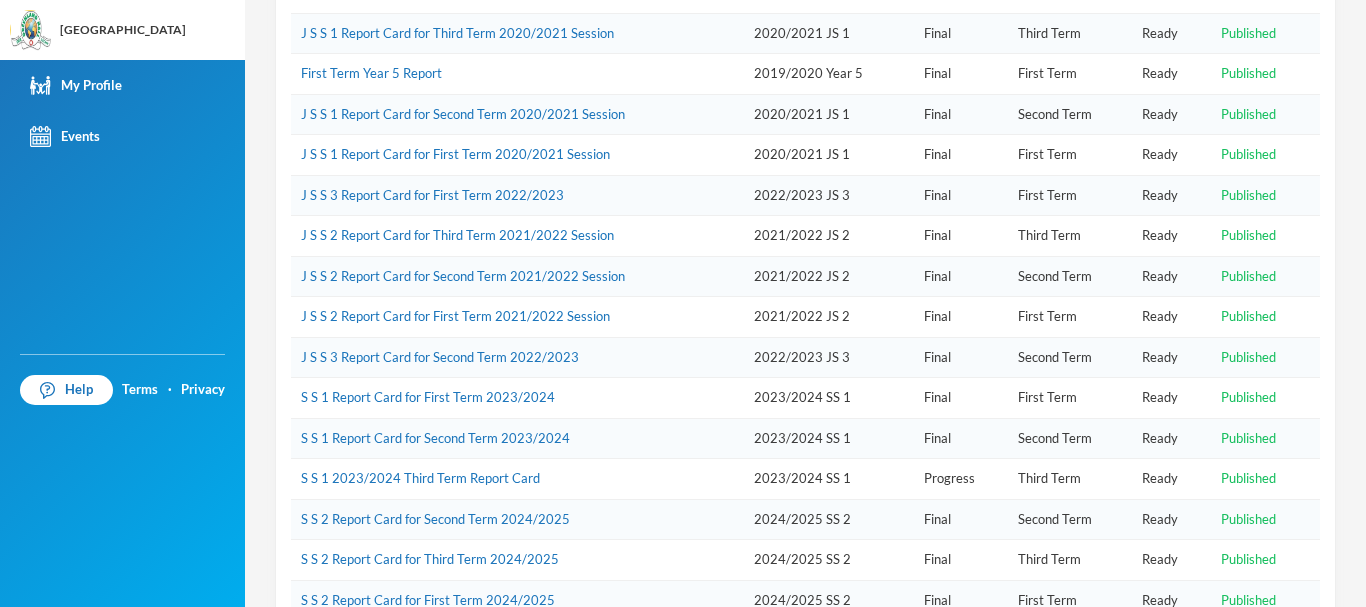scroll, scrollTop: 427, scrollLeft: 0, axis: vertical 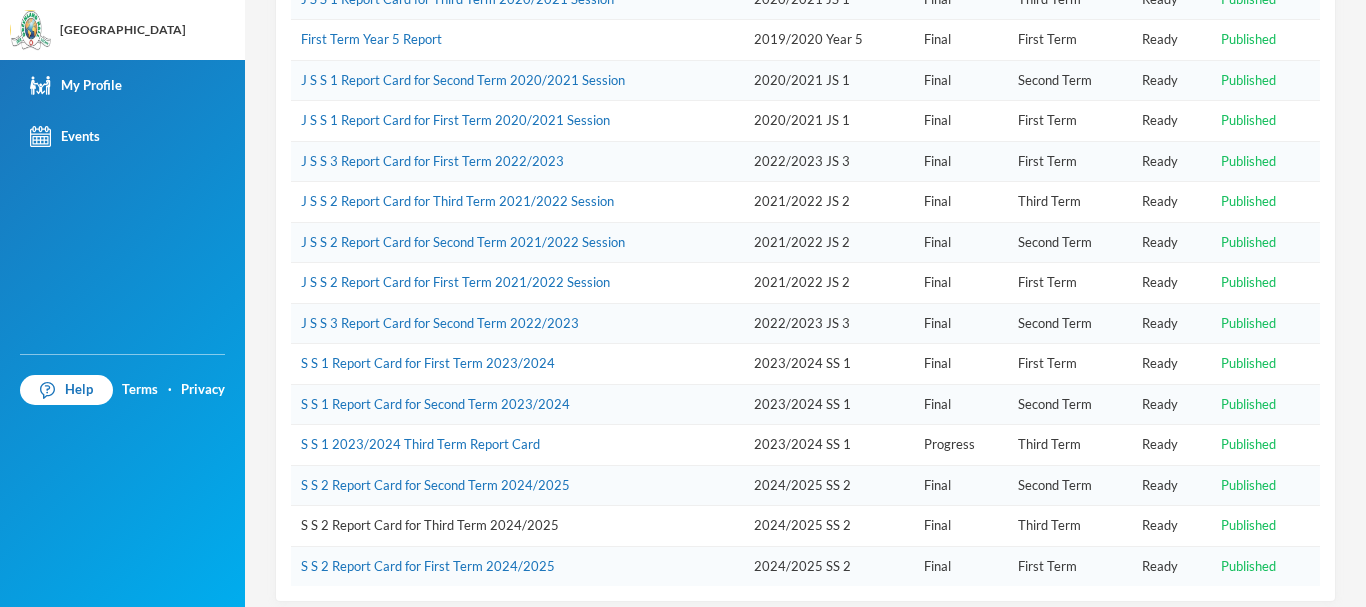 click on "S S 2 Report Card for Third Term 2024/2025" at bounding box center [430, 525] 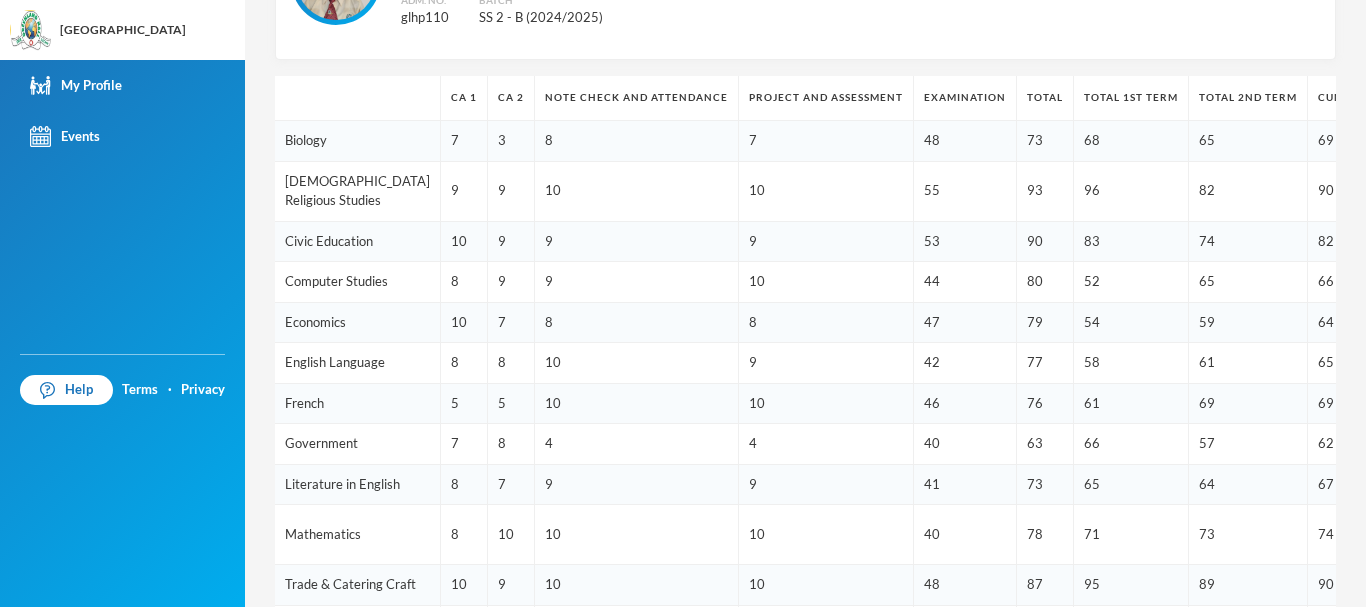 scroll, scrollTop: 222, scrollLeft: 0, axis: vertical 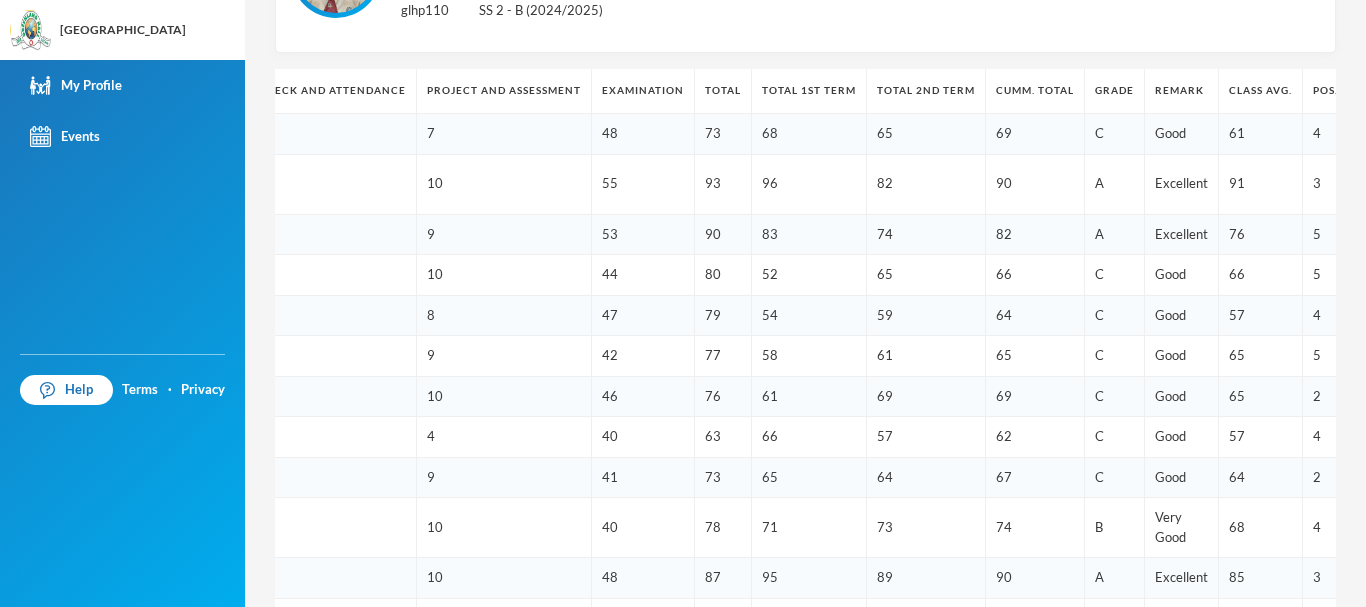 click on "Agboluaje Adewale [EMAIL_ADDRESS][DOMAIN_NAME] chevron_left Student Profile Student Report Card Print Student Name Agboluaje, [PERSON_NAME] Adm. No. glhp110 Batch SS 2 - B (2024/2025) CA 1 CA 2 Note Check and attendance Project and Assessment Examination Total Total 1st Term Total 2nd Term Cumm. Total Grade Remark Class Avg. Pos. in Subj. Biology 7 3 8 7 48 73 68 65 69 C Good 61 4 [DEMOGRAPHIC_DATA] Religious Studies 9 9 10 10 55 93 96 82 90 A Excellent 91 3 Civic Education 10 9 9 9 53 90 83 74 82 A Excellent 76 5 Computer Studies 8 9 9 10 44 80 52 65 66 C Good 66 5 Economics 10 7 8 8 47 79 54 59 64 C Good 57 4 English Language 8 8 10 9 42 77 58 61 65 C Good 65 5 French 5 5 10 10 46 76 61 69 69 C Good 65 2 Government 7 8 4 4 40 63 66 57 62 C Good 57 4 Literature in English 8 7 9 9 41 73 65 64 67 C Good 64 2 Mathematics 8 10 10 10 40 78 71 73 74 B Very Good 68 4 Trade & Catering Craft 10 9 10 10 48 87 95 89 90 A Excellent 85 3 Visual Art 80 81 81 A Excellent 78 2 Averages 8 8 9 9 46 79 71 70 73 B Very Good Summary 4 of 10 A" at bounding box center [805, 303] 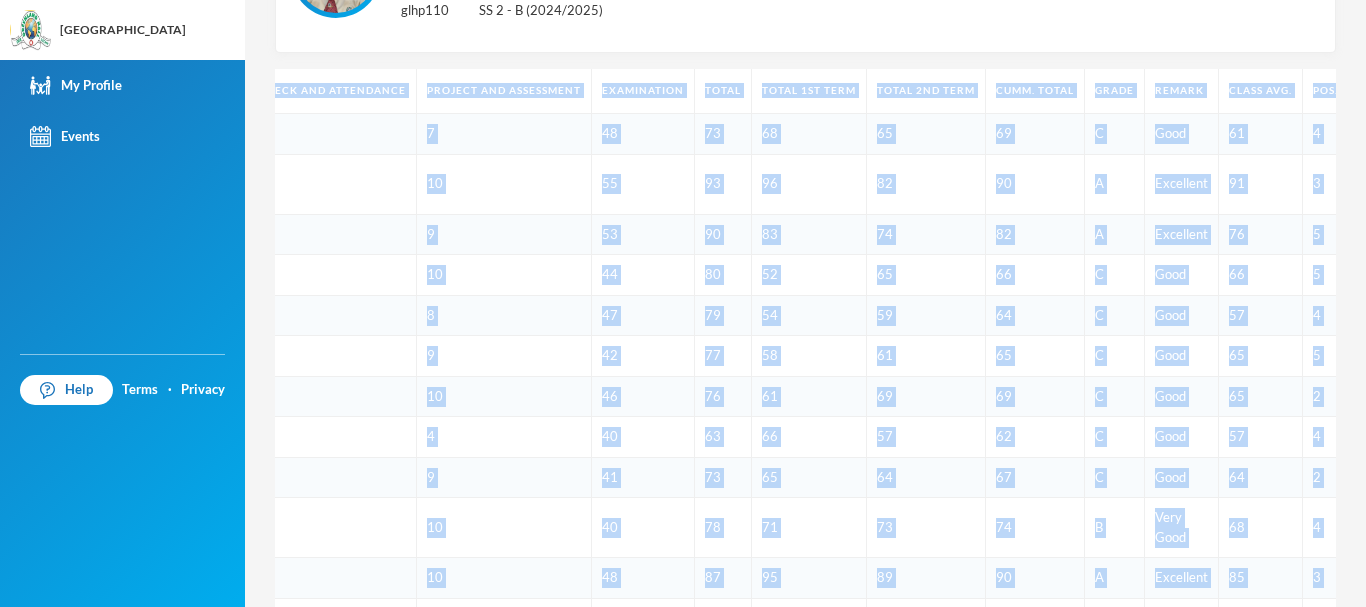 click on "Agboluaje Adewale [EMAIL_ADDRESS][DOMAIN_NAME] chevron_left Student Profile Student Report Card Print Student Name Agboluaje, [PERSON_NAME] Adm. No. glhp110 Batch SS 2 - B (2024/2025) CA 1 CA 2 Note Check and attendance Project and Assessment Examination Total Total 1st Term Total 2nd Term Cumm. Total Grade Remark Class Avg. Pos. in Subj. Biology 7 3 8 7 48 73 68 65 69 C Good 61 4 [DEMOGRAPHIC_DATA] Religious Studies 9 9 10 10 55 93 96 82 90 A Excellent 91 3 Civic Education 10 9 9 9 53 90 83 74 82 A Excellent 76 5 Computer Studies 8 9 9 10 44 80 52 65 66 C Good 66 5 Economics 10 7 8 8 47 79 54 59 64 C Good 57 4 English Language 8 8 10 9 42 77 58 61 65 C Good 65 5 French 5 5 10 10 46 76 61 69 69 C Good 65 2 Government 7 8 4 4 40 63 66 57 62 C Good 57 4 Literature in English 8 7 9 9 41 73 65 64 67 C Good 64 2 Mathematics 8 10 10 10 40 78 71 73 74 B Very Good 68 4 Trade & Catering Craft 10 9 10 10 48 87 95 89 90 A Excellent 85 3 Visual Art 80 81 81 A Excellent 78 2 Averages 8 8 9 9 46 79 71 70 73 B Very Good Summary 4 of 10 A" at bounding box center [805, 303] 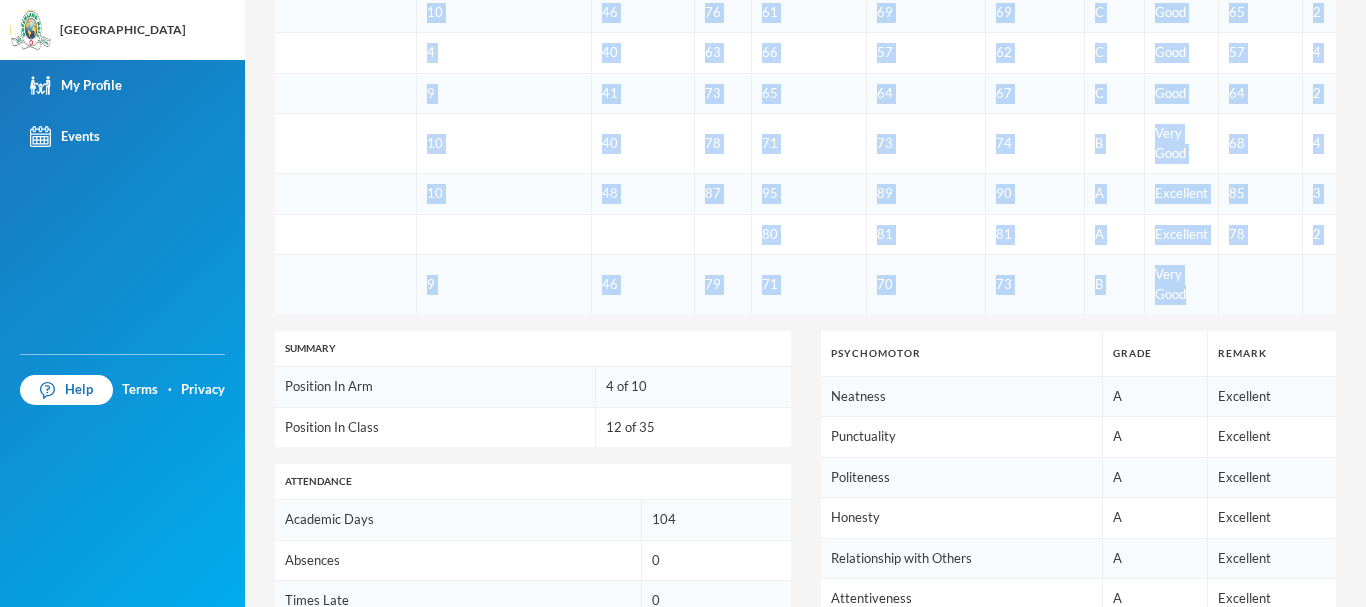 scroll, scrollTop: 709, scrollLeft: 0, axis: vertical 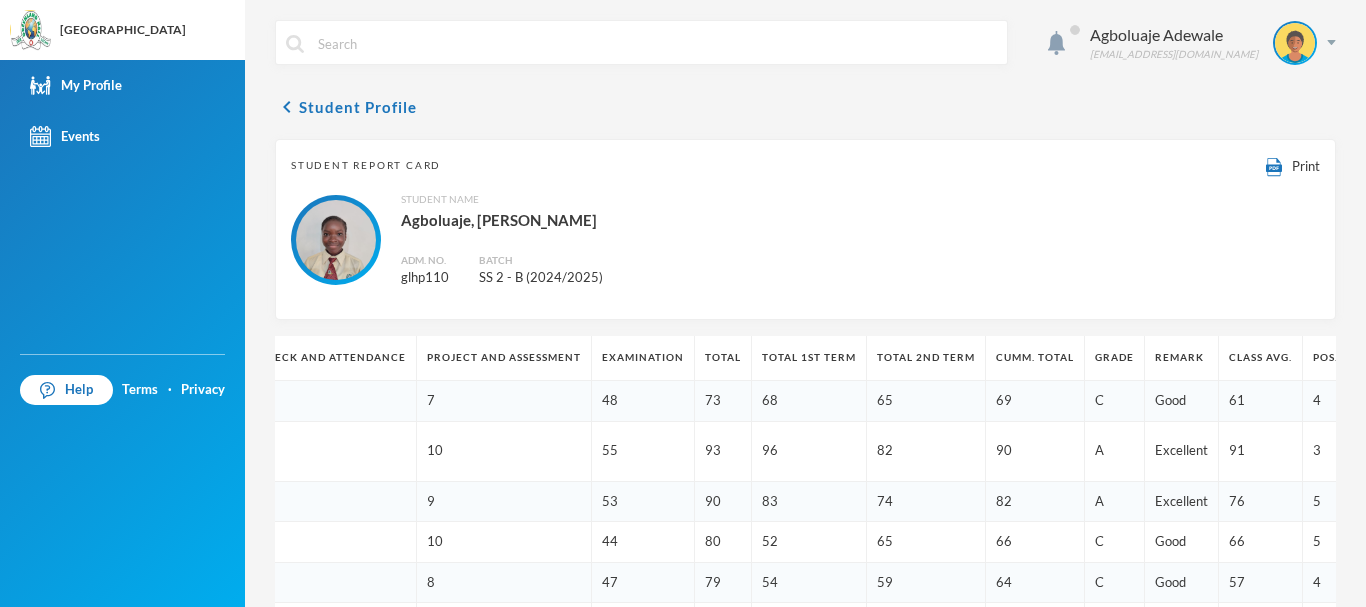click on "Agboluaje Adewale [EMAIL_ADDRESS][DOMAIN_NAME] chevron_left Student Profile Student Report Card Print Student Name Agboluaje, [PERSON_NAME] Adm. No. glhp110 Batch SS 2 - B (2024/2025) CA 1 CA 2 Note Check and attendance Project and Assessment Examination Total Total 1st Term Total 2nd Term Cumm. Total Grade Remark Class Avg. Pos. in Subj. Biology 7 3 8 7 48 73 68 65 69 C Good 61 4 [DEMOGRAPHIC_DATA] Religious Studies 9 9 10 10 55 93 96 82 90 A Excellent 91 3 Civic Education 10 9 9 9 53 90 83 74 82 A Excellent 76 5 Computer Studies 8 9 9 10 44 80 52 65 66 C Good 66 5 Economics 10 7 8 8 47 79 54 59 64 C Good 57 4 English Language 8 8 10 9 42 77 58 61 65 C Good 65 5 French 5 5 10 10 46 76 61 69 69 C Good 65 2 Government 7 8 4 4 40 63 66 57 62 C Good 57 4 Literature in English 8 7 9 9 41 73 65 64 67 C Good 64 2 Mathematics 8 10 10 10 40 78 71 73 74 B Very Good 68 4 Trade & Catering Craft 10 9 10 10 48 87 95 89 90 A Excellent 85 3 Visual Art 80 81 81 A Excellent 78 2 Averages 8 8 9 9 46 79 71 70 73 B Very Good Summary 4 of 10 A" at bounding box center (805, 303) 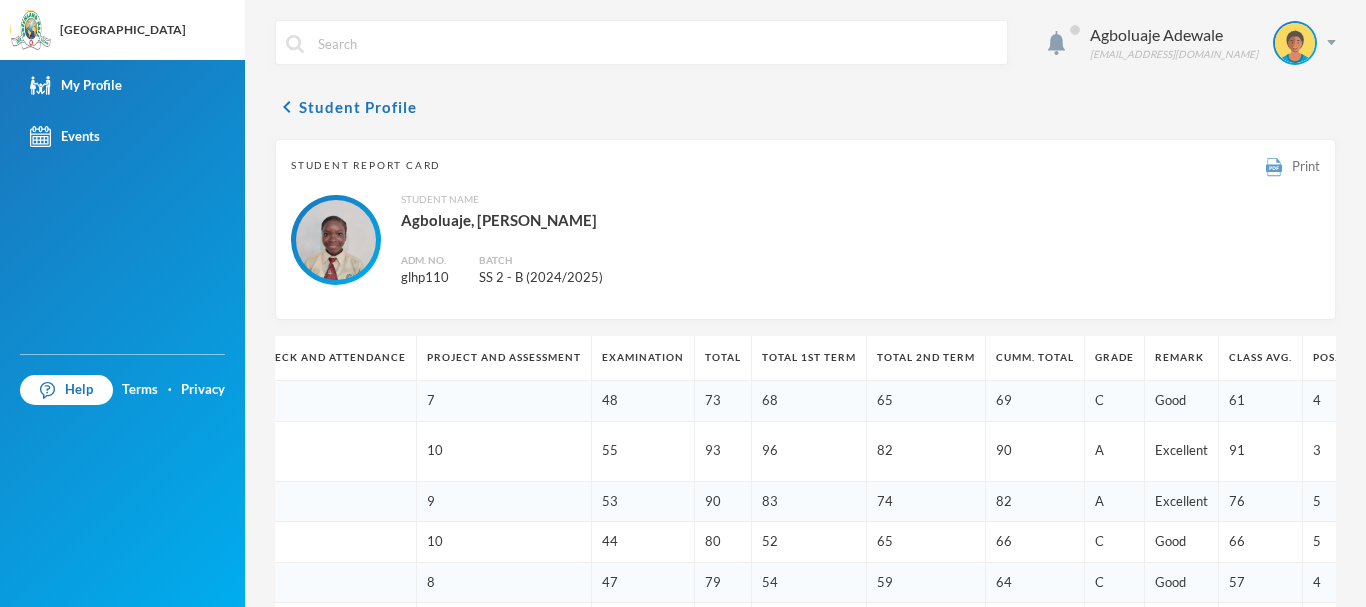 click on "Print" at bounding box center [1306, 166] 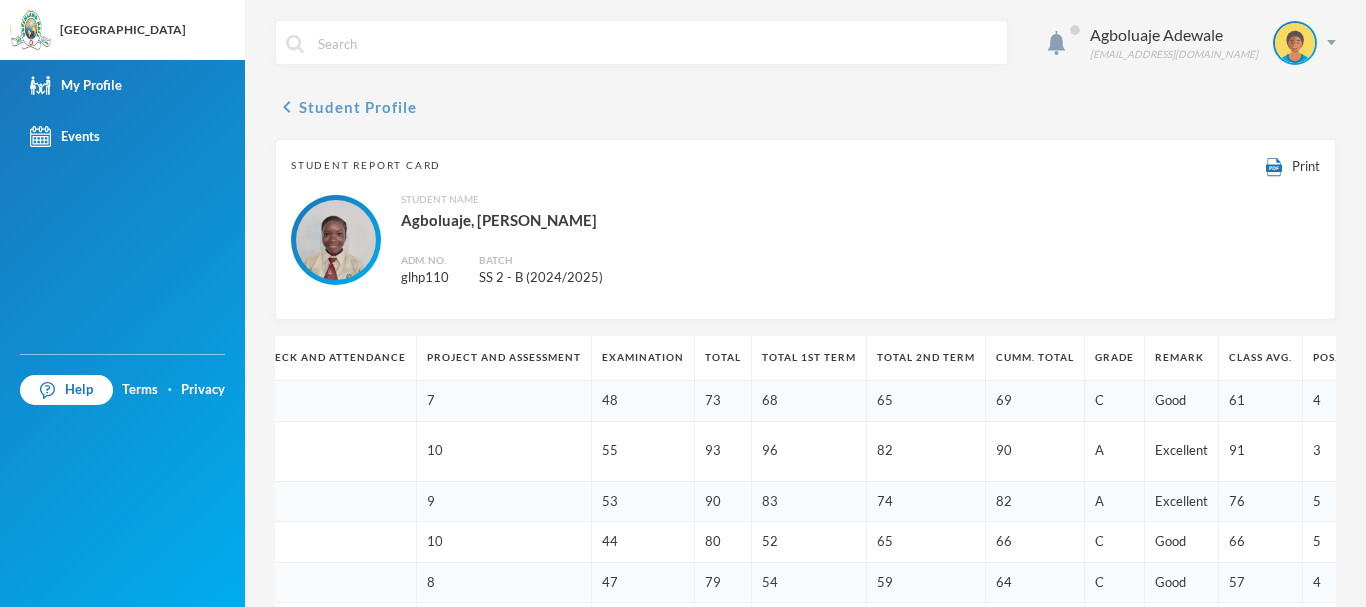 click on "chevron_left" at bounding box center [287, 107] 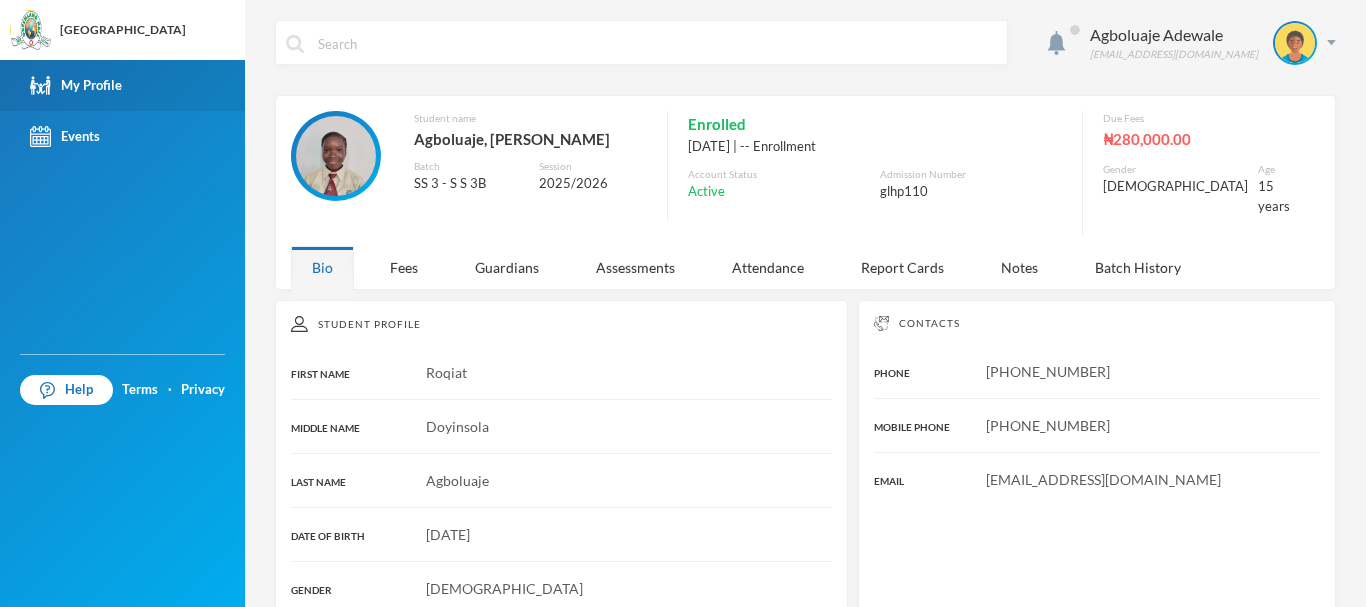 click on "My Profile" at bounding box center (76, 85) 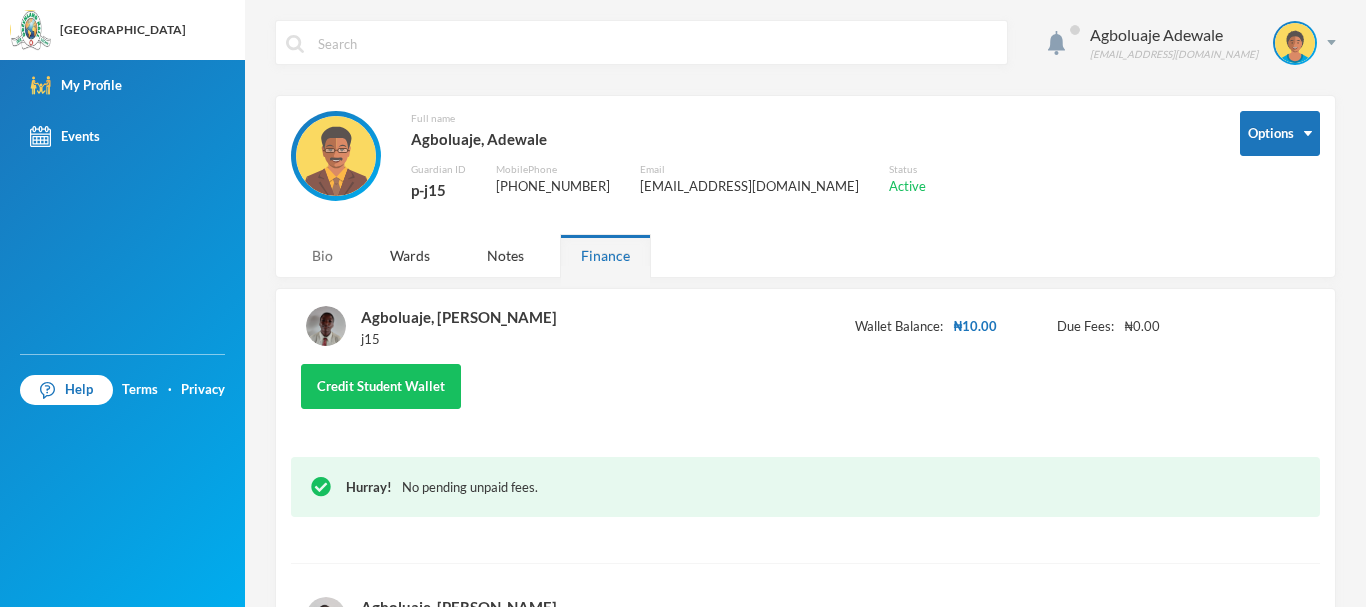 click on "Bio" at bounding box center [322, 255] 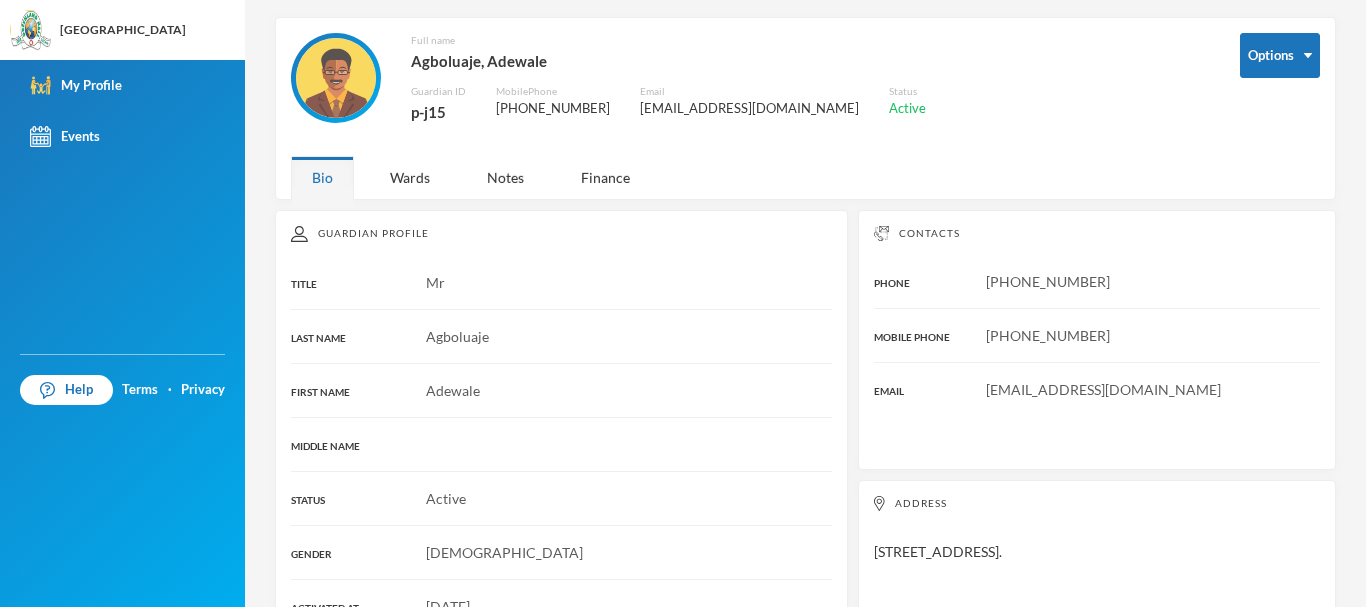 scroll, scrollTop: 124, scrollLeft: 0, axis: vertical 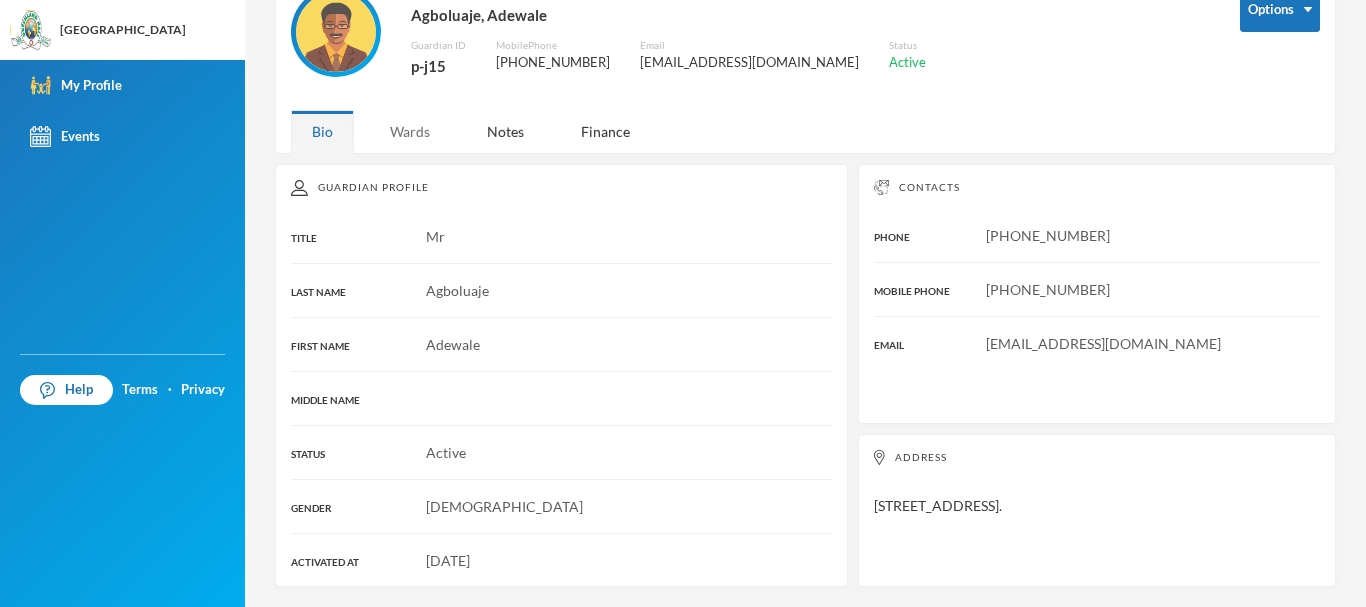 click on "Wards" at bounding box center [410, 131] 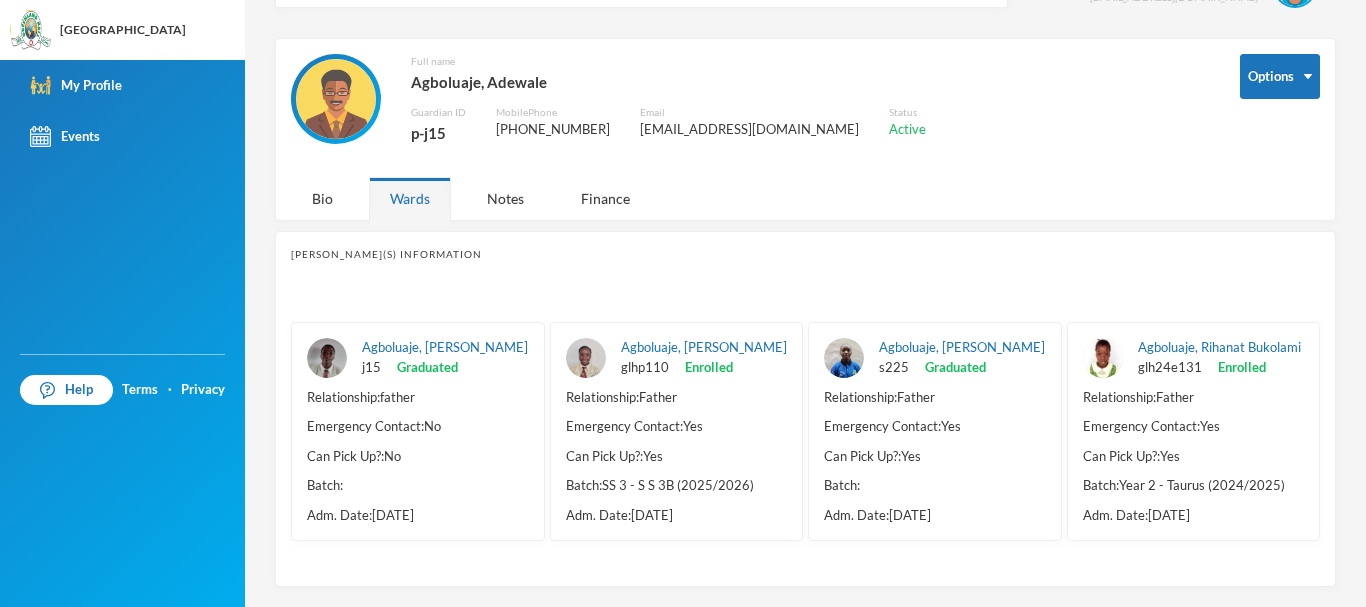 scroll, scrollTop: 76, scrollLeft: 0, axis: vertical 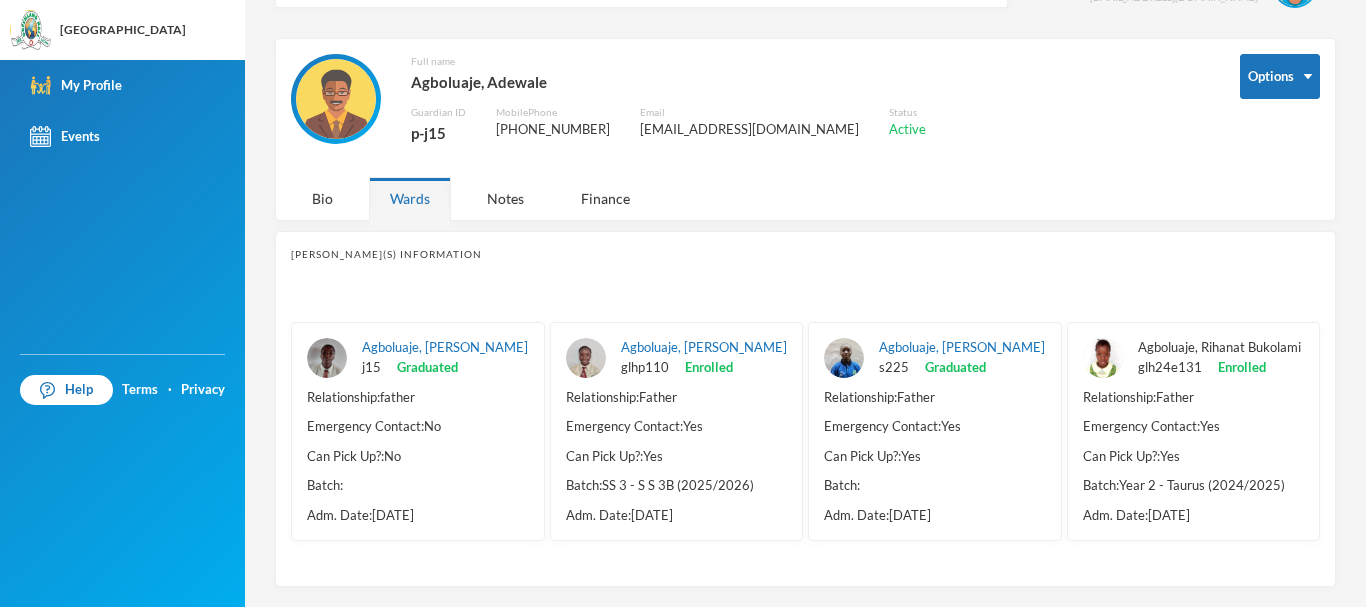 click on "Agboluaje, Rihanat Bukolami" at bounding box center [1219, 347] 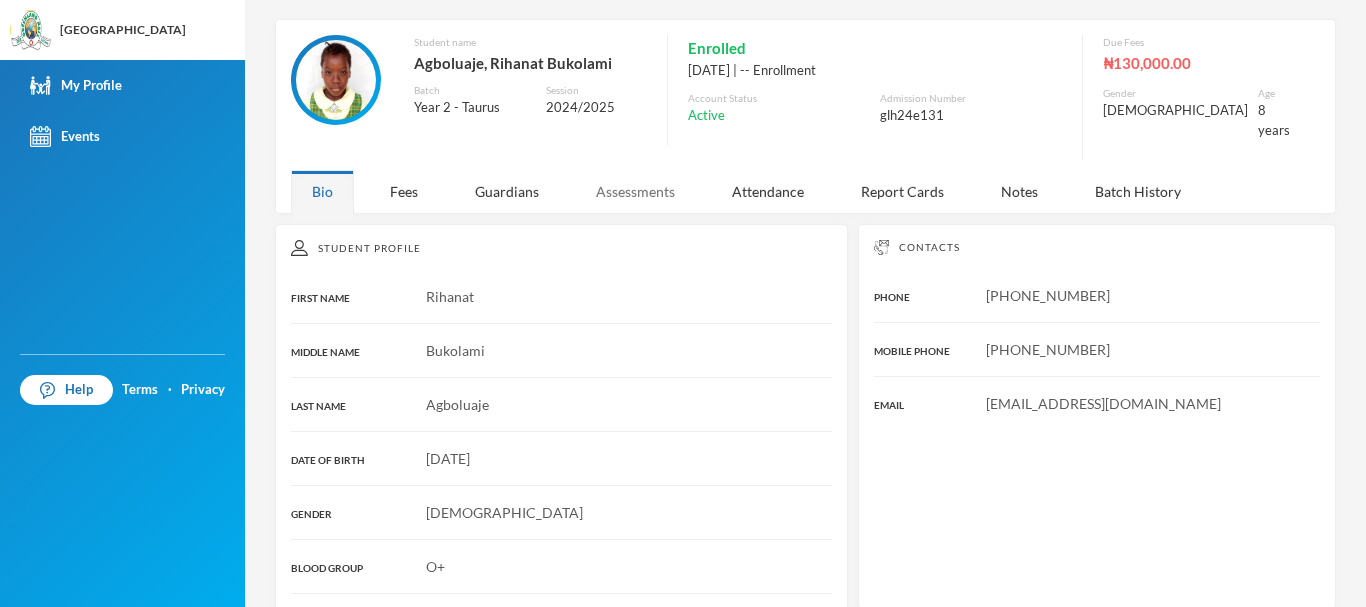 click on "Assessments" at bounding box center [635, 191] 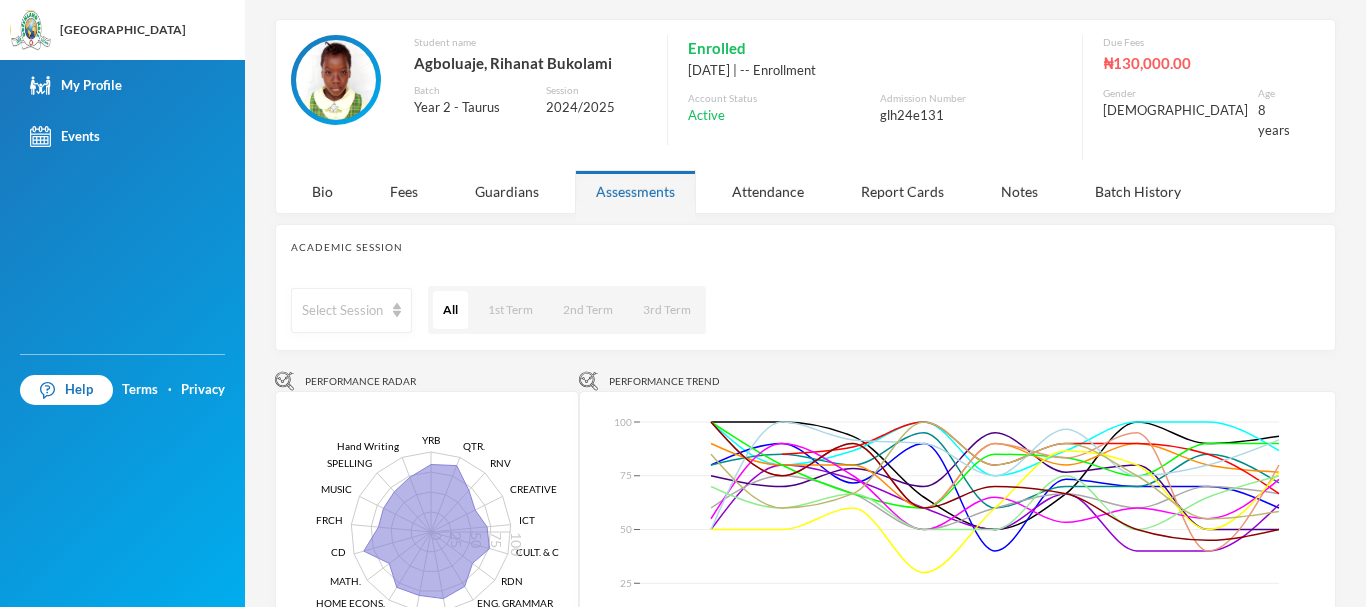 click on "Report Cards" at bounding box center (902, 191) 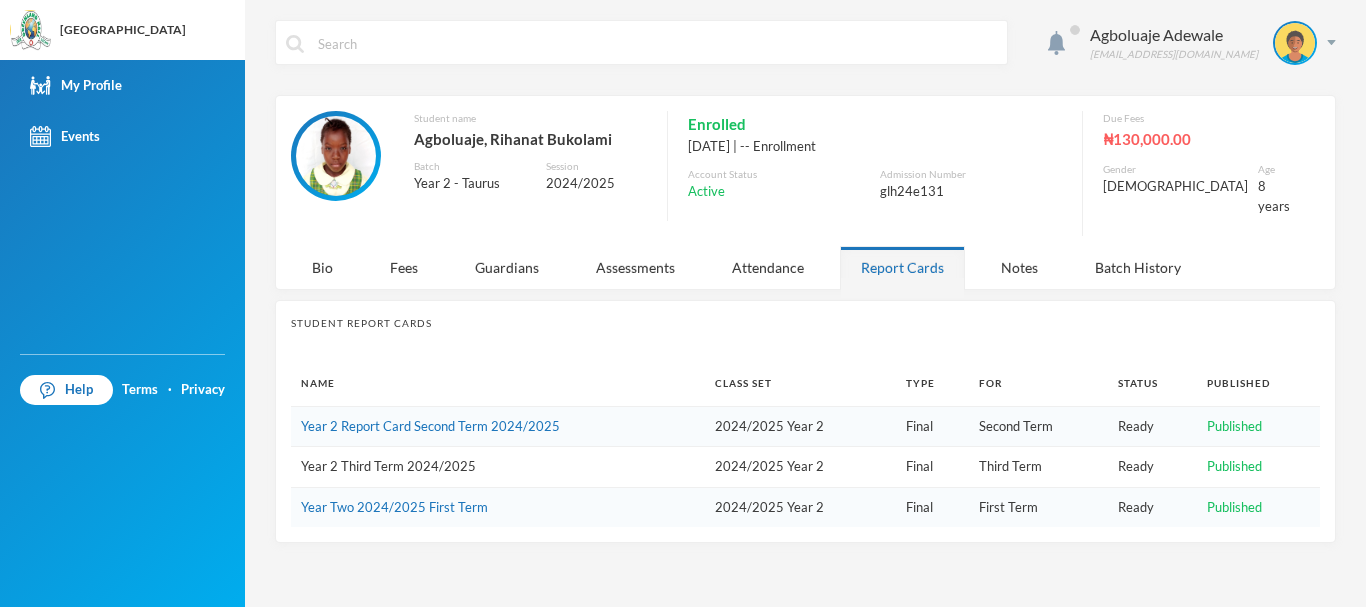 click on "Year 2  Third Term 2024/2025" at bounding box center (388, 466) 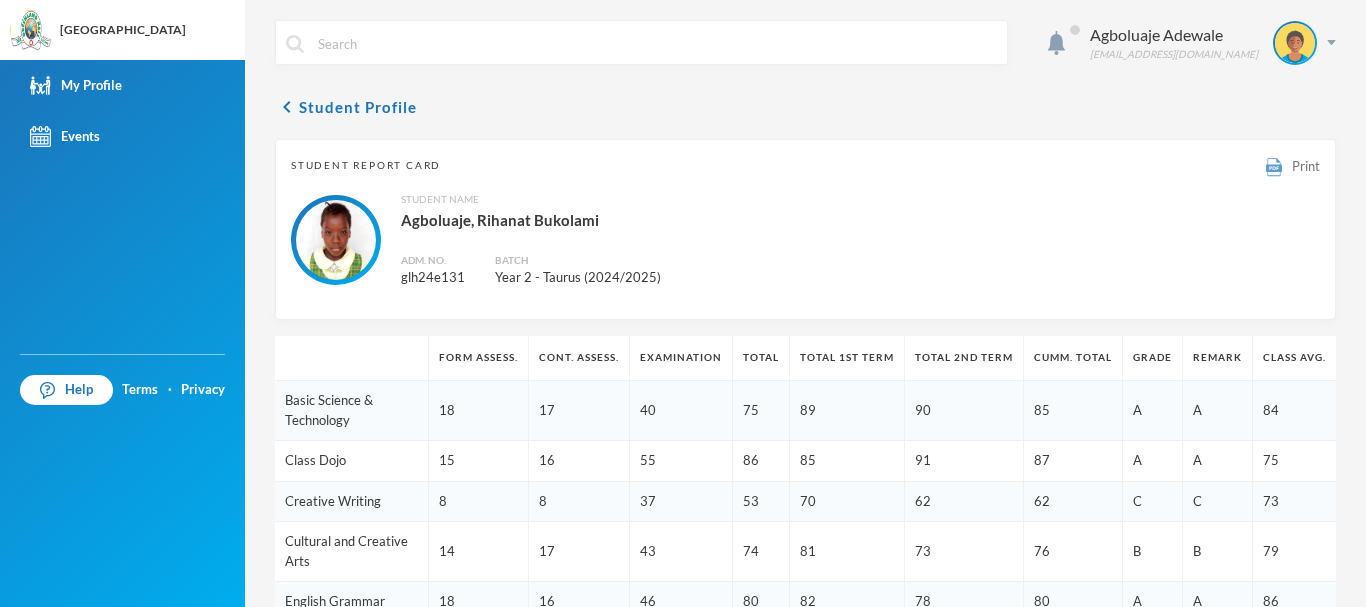 click on "Print" at bounding box center [1306, 166] 